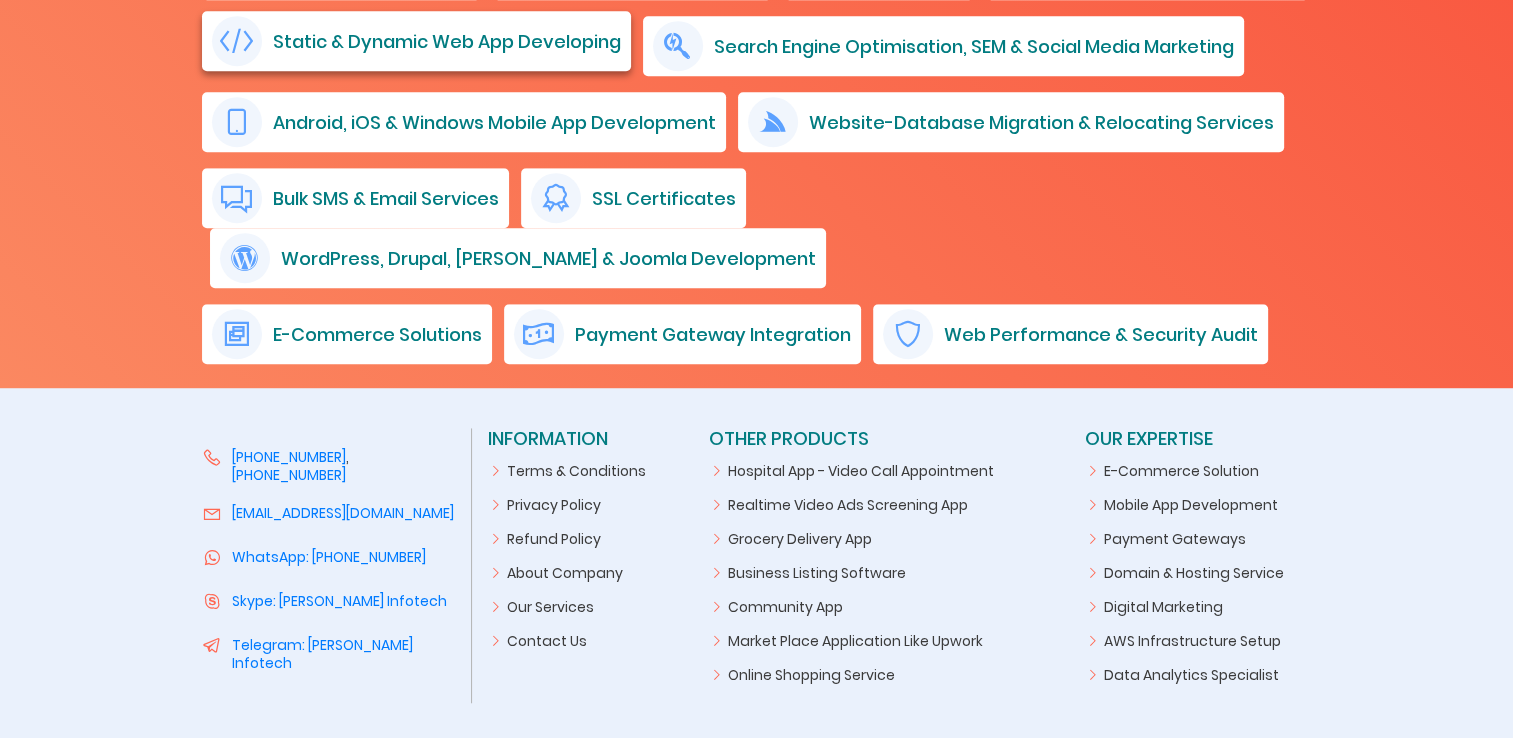 scroll, scrollTop: 1375, scrollLeft: 0, axis: vertical 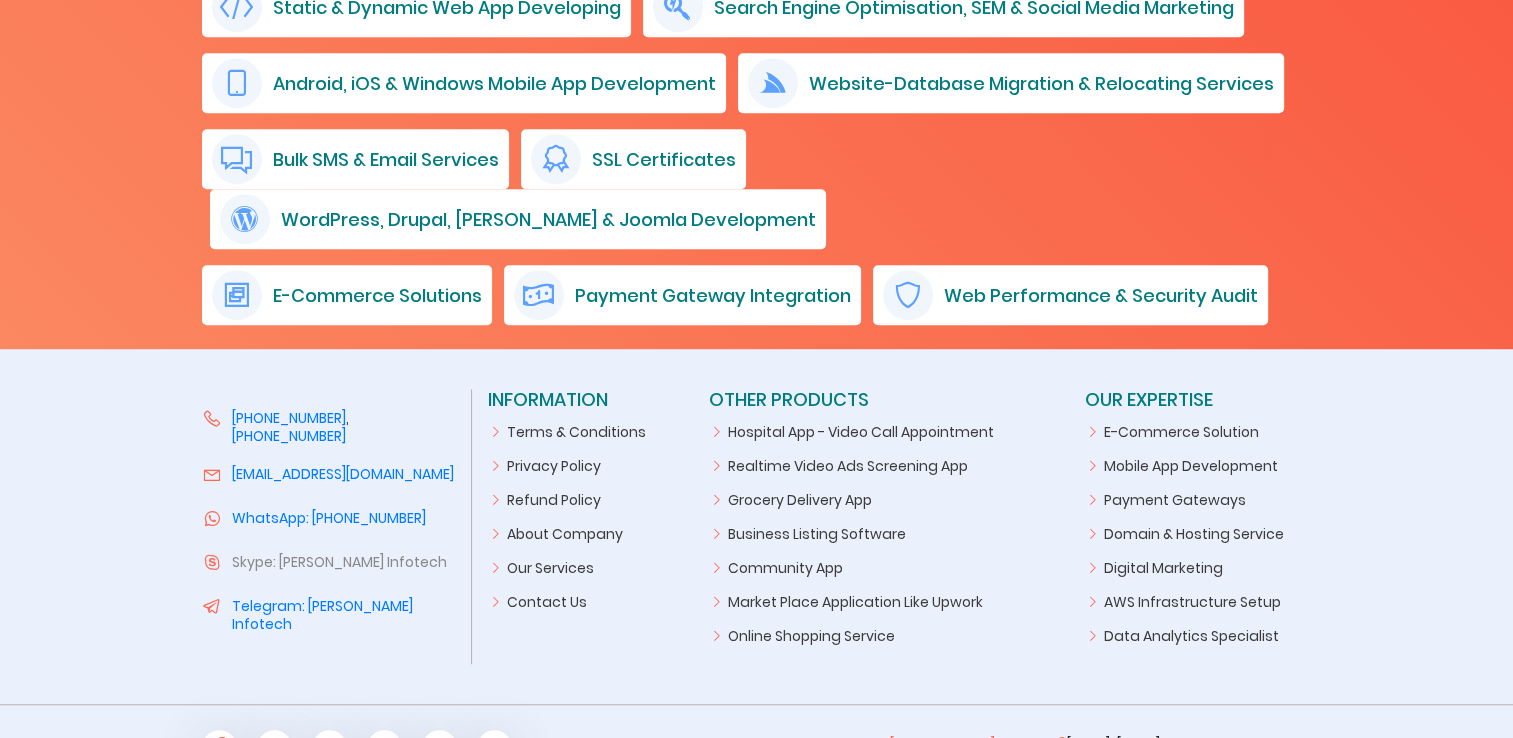 click on "Skype: [PERSON_NAME] Infotech" at bounding box center (339, 562) 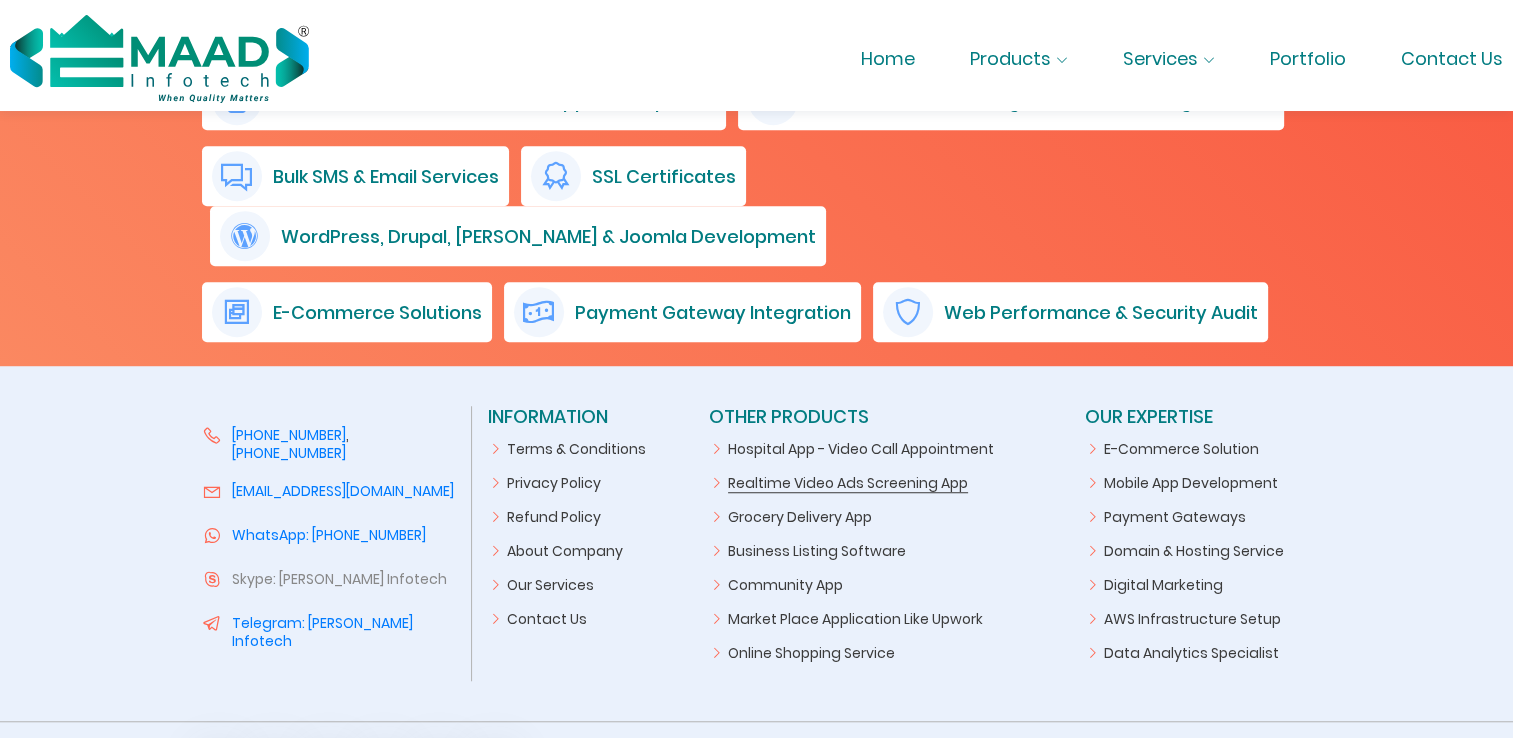 scroll, scrollTop: 1375, scrollLeft: 0, axis: vertical 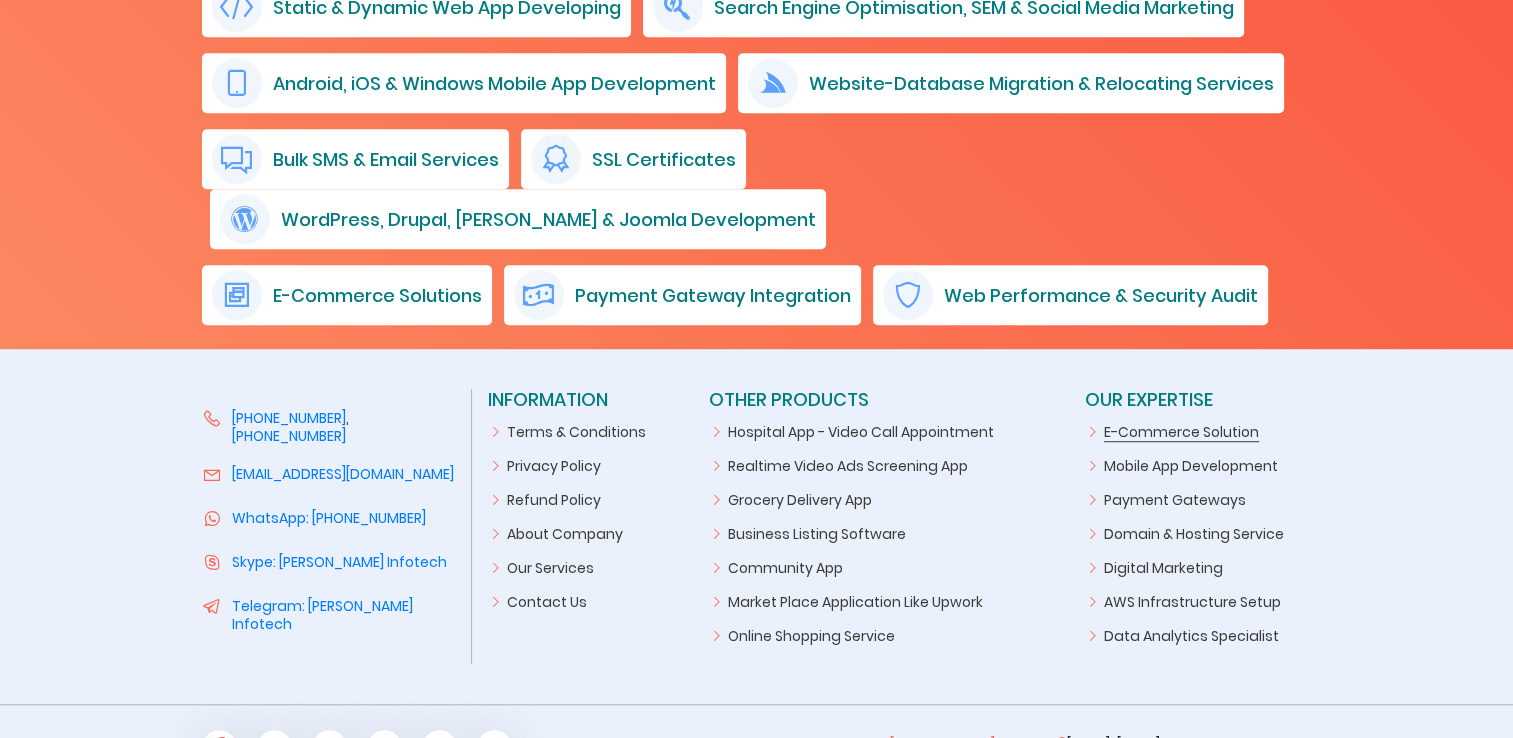 click on "E-Commerce Solution" at bounding box center [1181, 432] 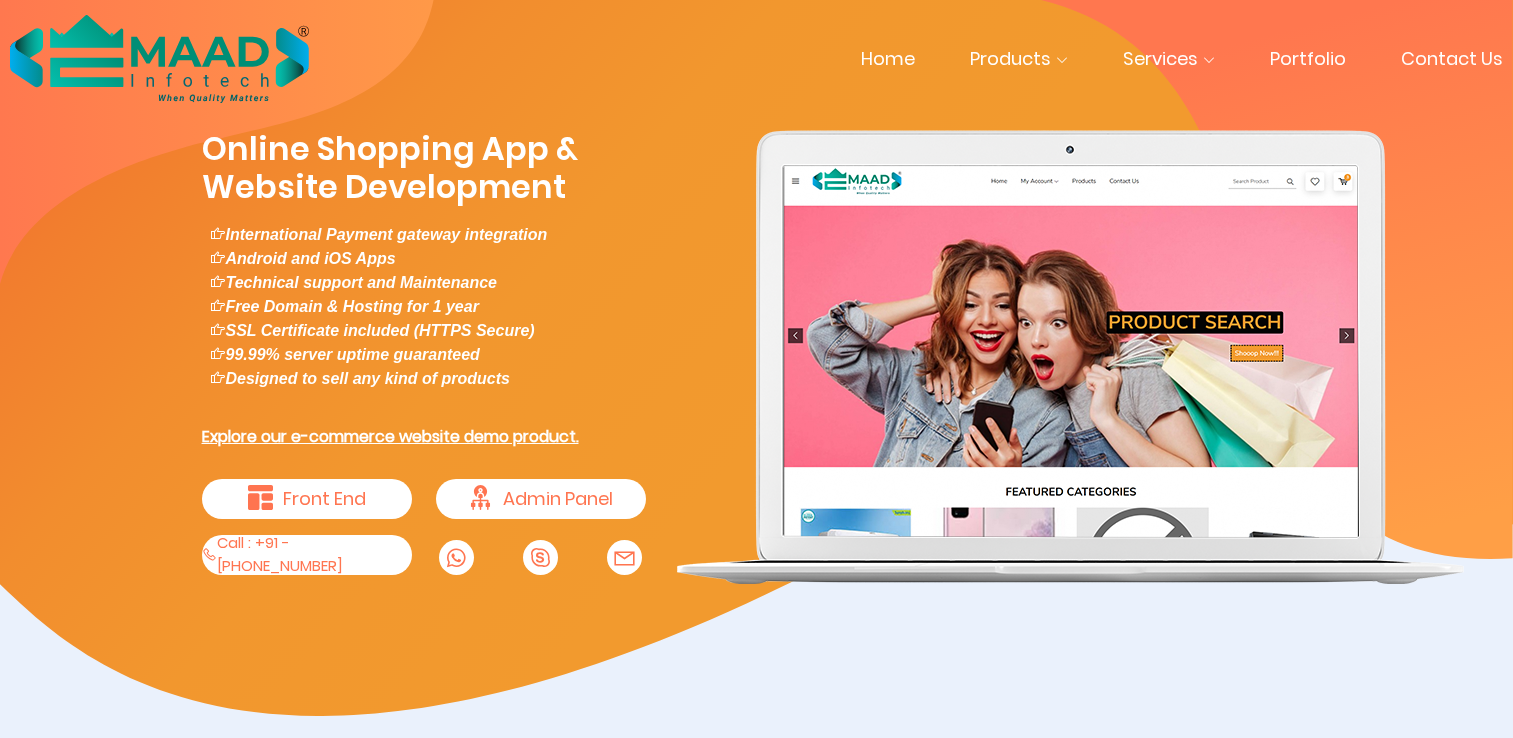 scroll, scrollTop: 0, scrollLeft: 0, axis: both 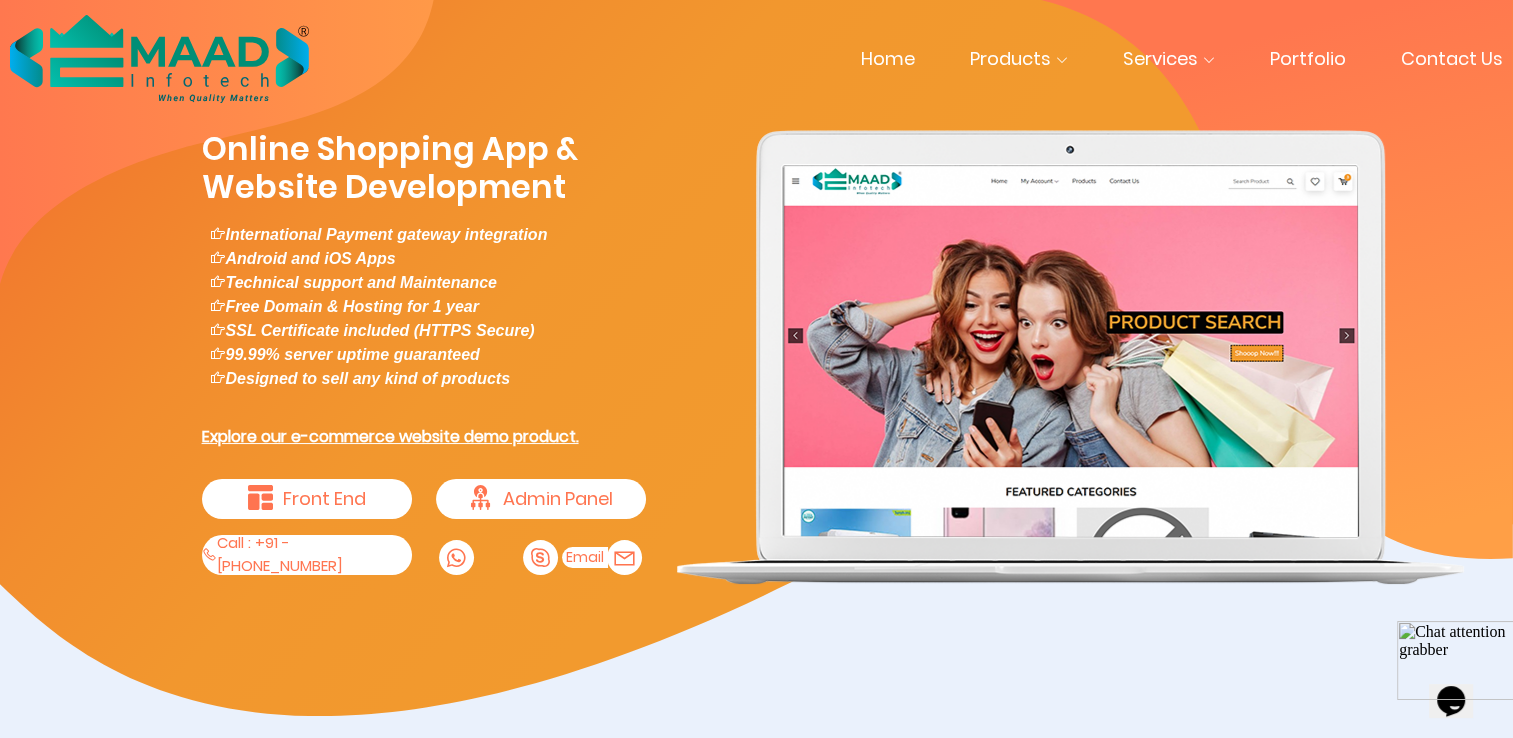 click at bounding box center [624, 557] 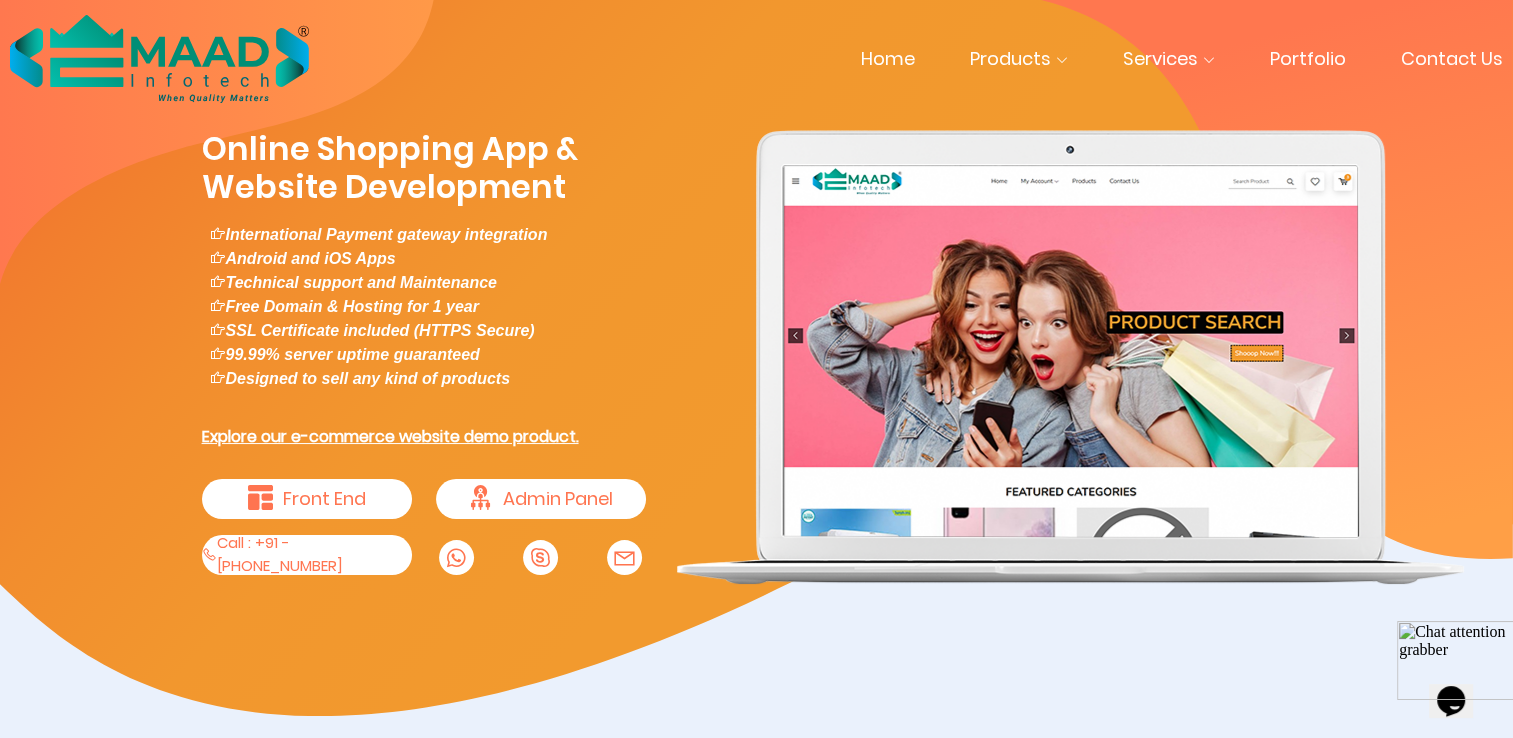 click on ".cls-1{fill:#04bfad;}.cls-2{fill:url(#linear-gradient);}.cls-3{fill:url(#linear-gradient-2);}.cls-4{fill:url(#linear-gradient-3);}.cls-5{fill:url(#linear-gradient-4);}.cls-6{fill:url(#linear-gradient-5);}.cls-7{fill:url(#linear-gradient-6);}.cls-8{fill:#008e76;}.cls-9{fill:#026873;}.cls-10{fill:#016368;} LOGO1" at bounding box center [756, 358] 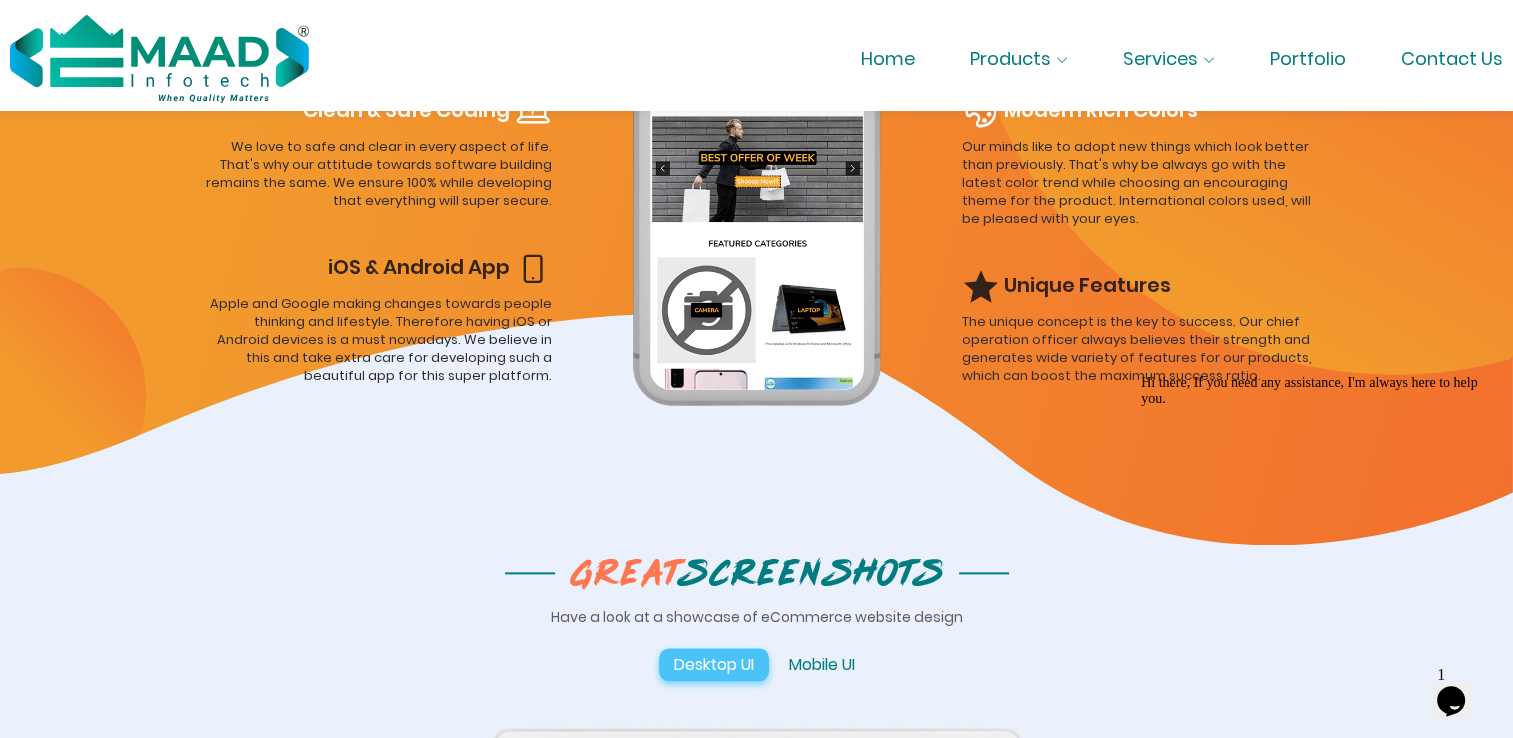 scroll, scrollTop: 2257, scrollLeft: 0, axis: vertical 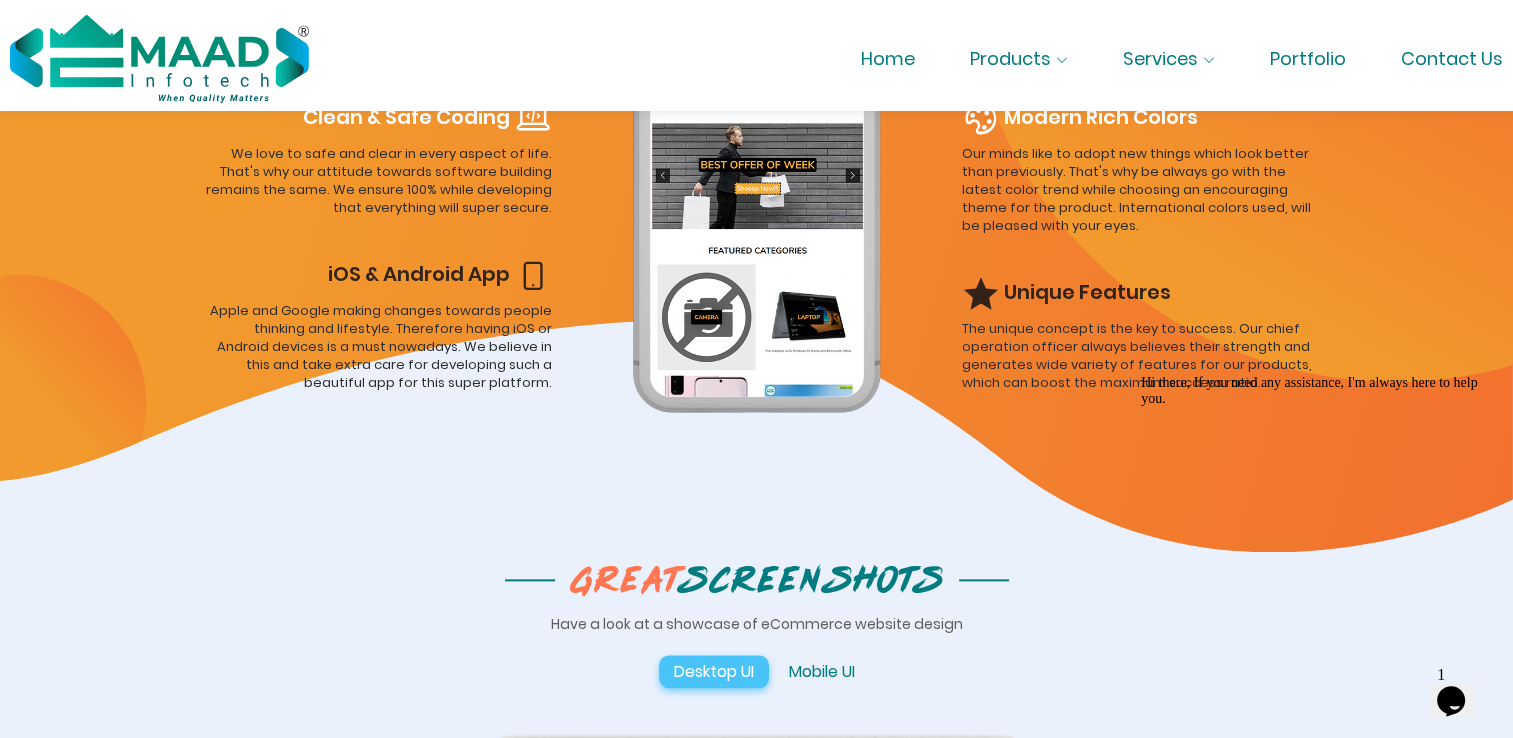 click on ".cls-1{fill:#04bfad;}.cls-2{fill:url(#linear-gradient);}.cls-3{fill:url(#linear-gradient-2);}.cls-4{fill:url(#linear-gradient-3);}.cls-5{fill:url(#linear-gradient-4);}.cls-6{fill:url(#linear-gradient-5);}.cls-7{fill:url(#linear-gradient-6);}.cls-8{fill:#008e76;}.cls-9{fill:#026873;}.cls-10{fill:#016368;} LOGO1" 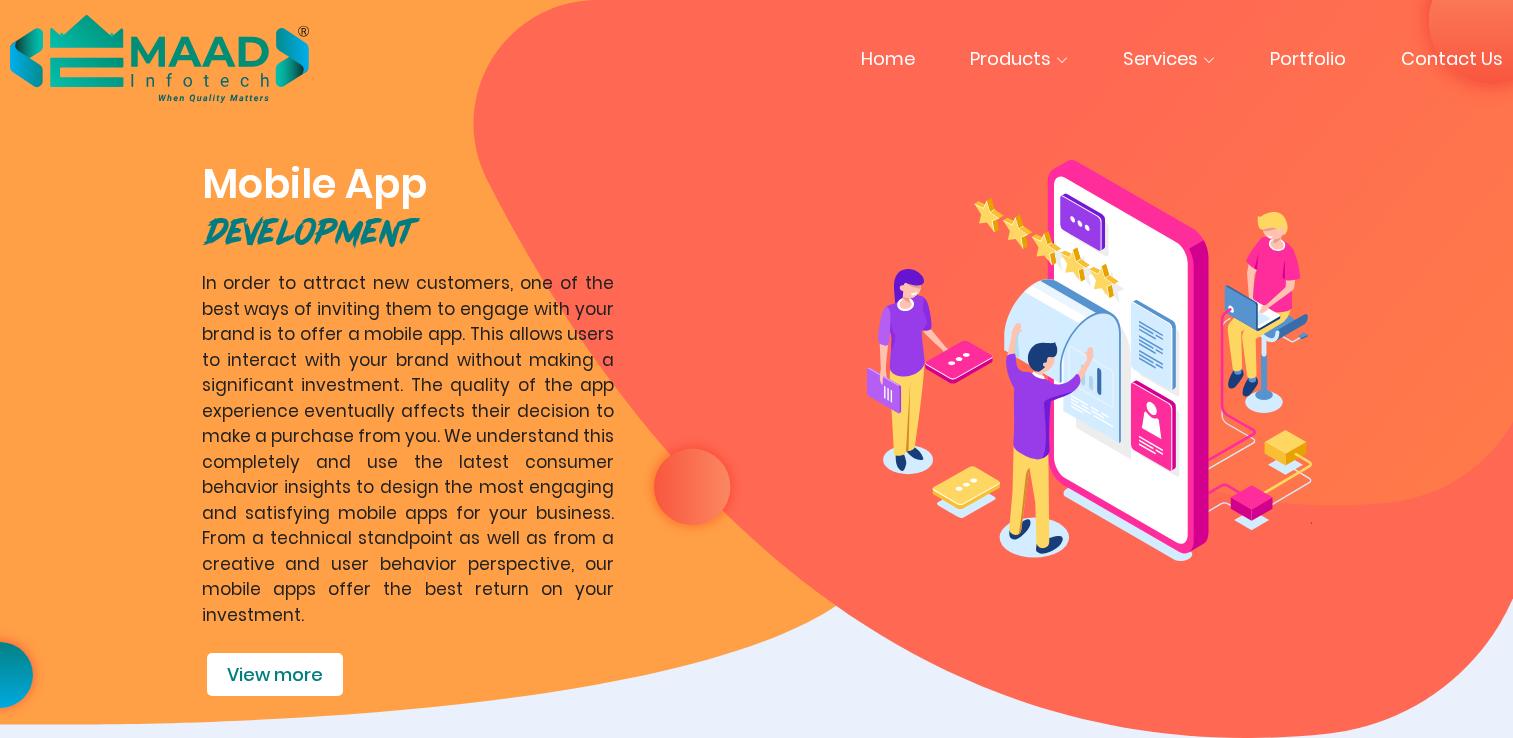 scroll, scrollTop: 0, scrollLeft: 0, axis: both 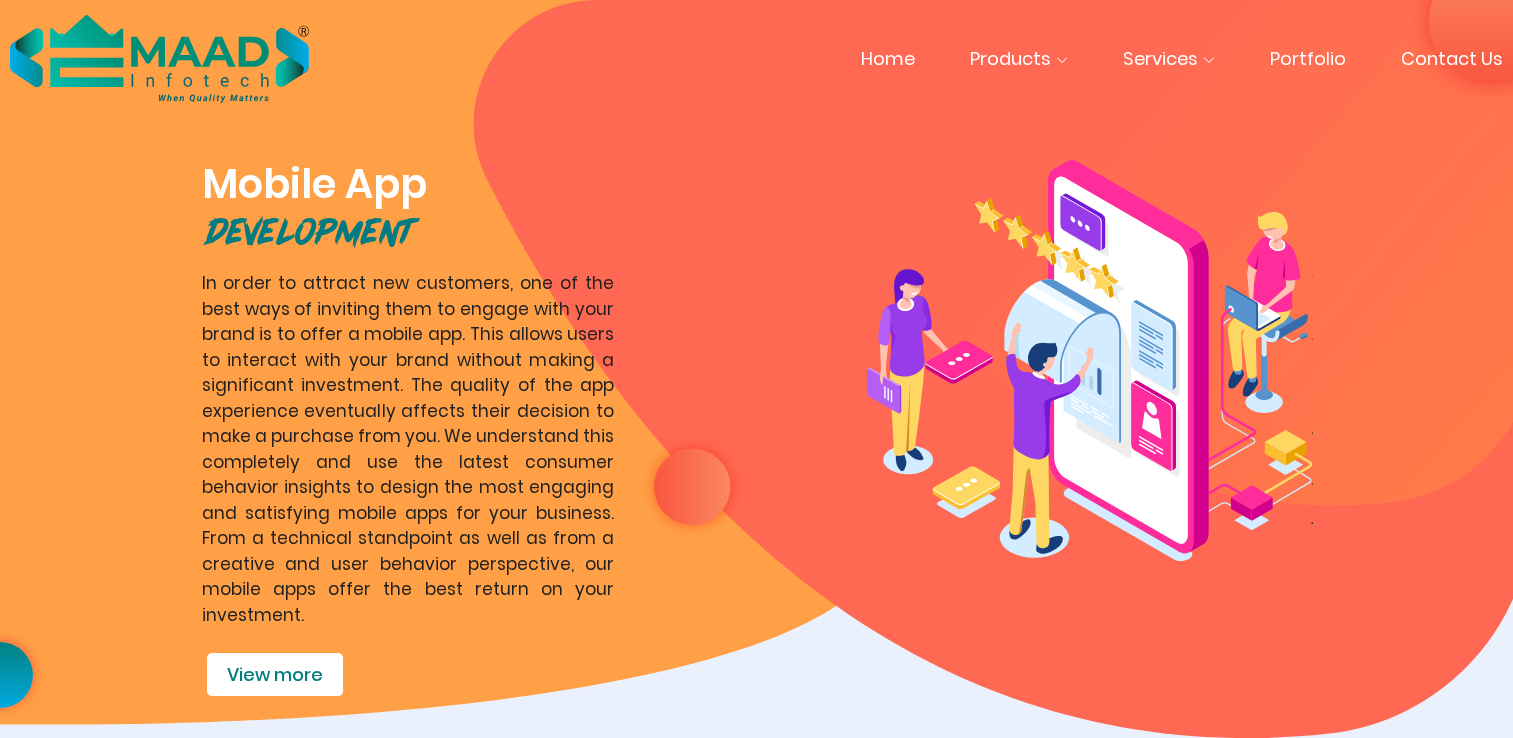 click on "Contact Us" at bounding box center [1452, 58] 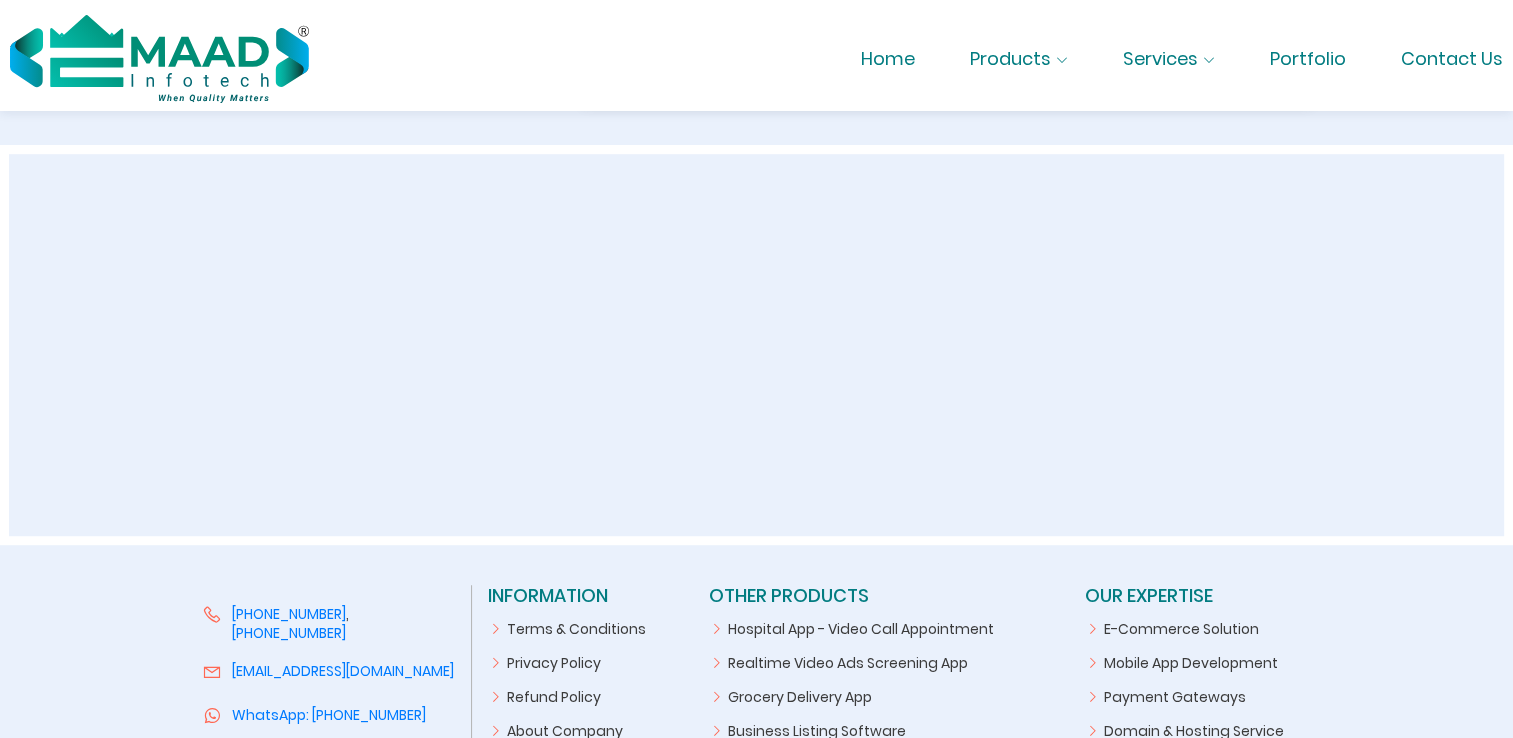scroll, scrollTop: 1200, scrollLeft: 0, axis: vertical 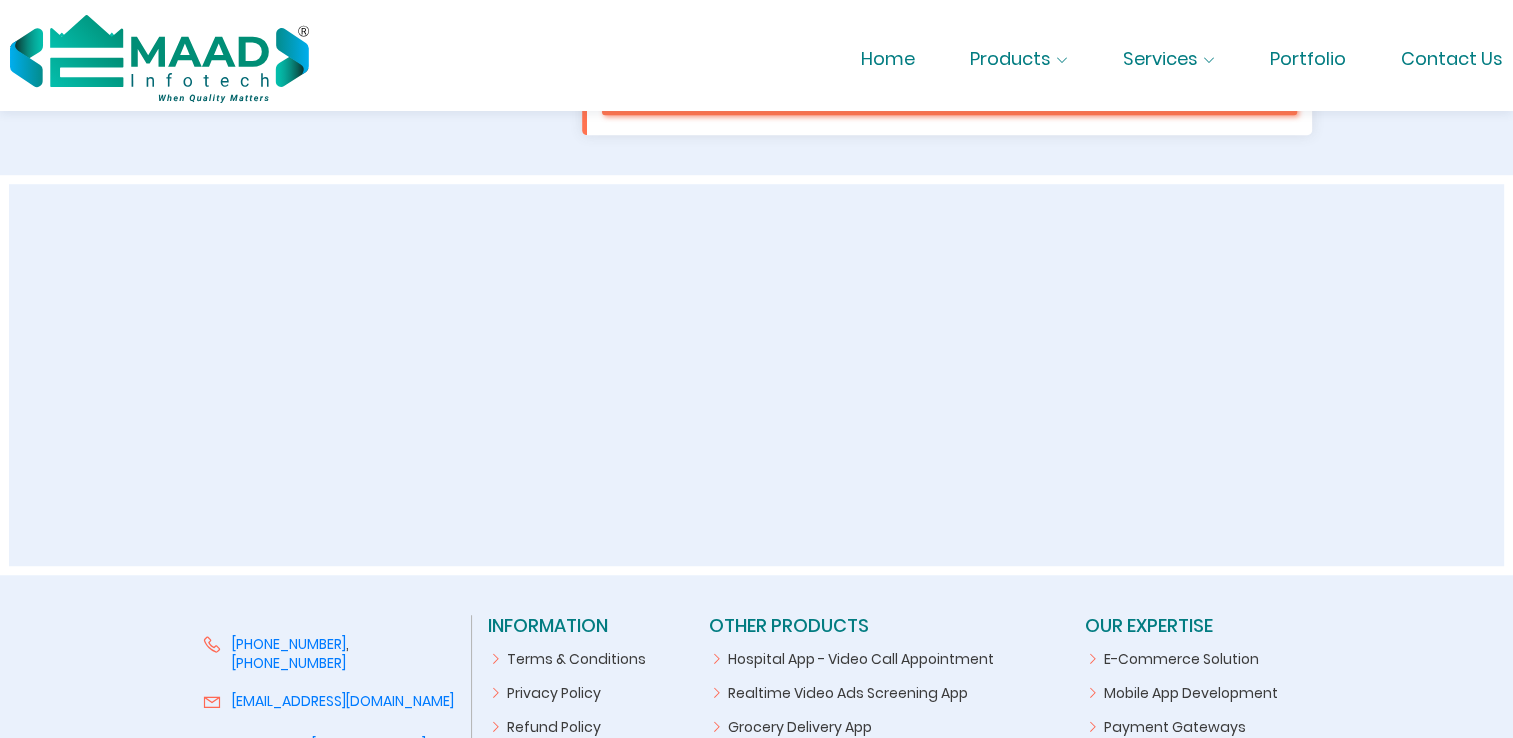 drag, startPoint x: 781, startPoint y: 161, endPoint x: 781, endPoint y: 184, distance: 23 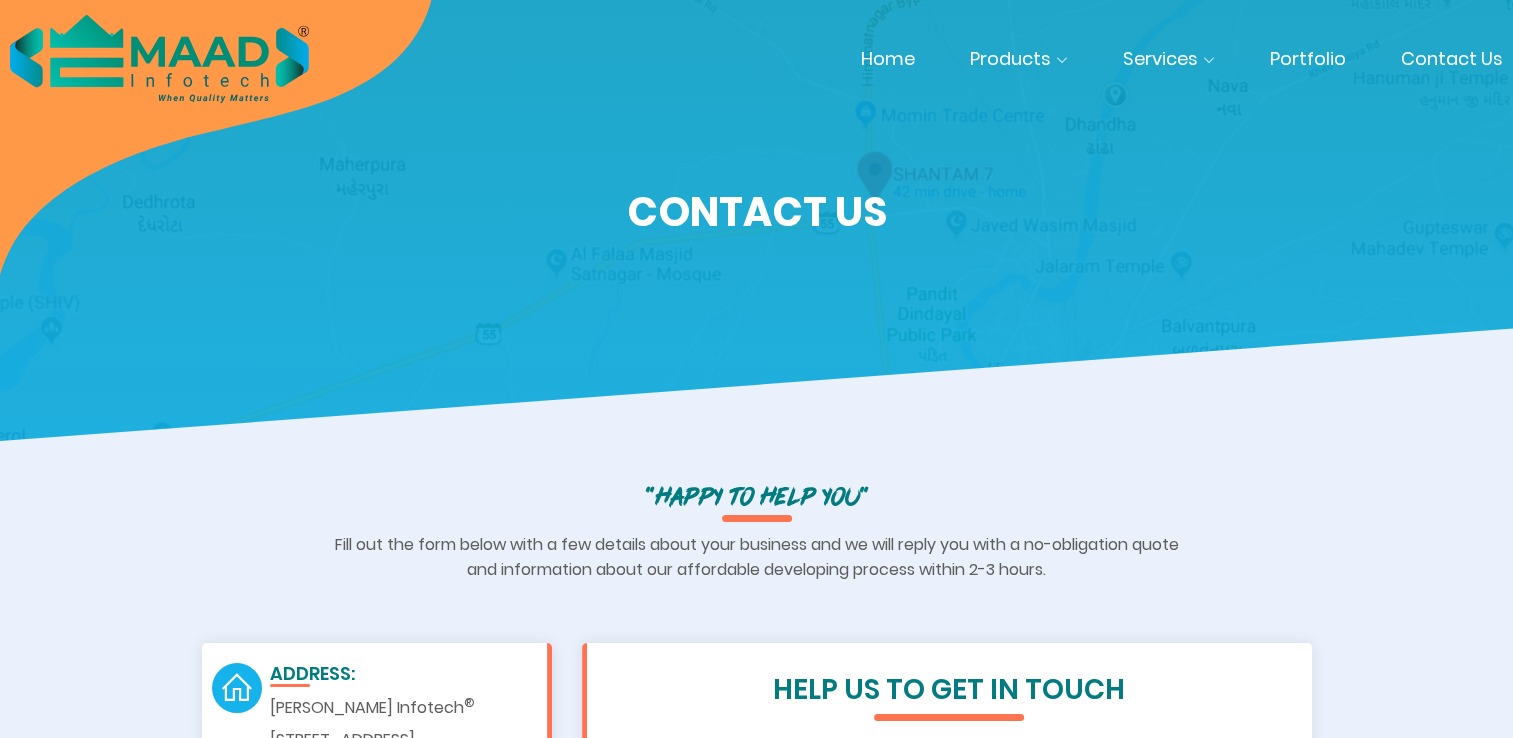 scroll, scrollTop: 0, scrollLeft: 0, axis: both 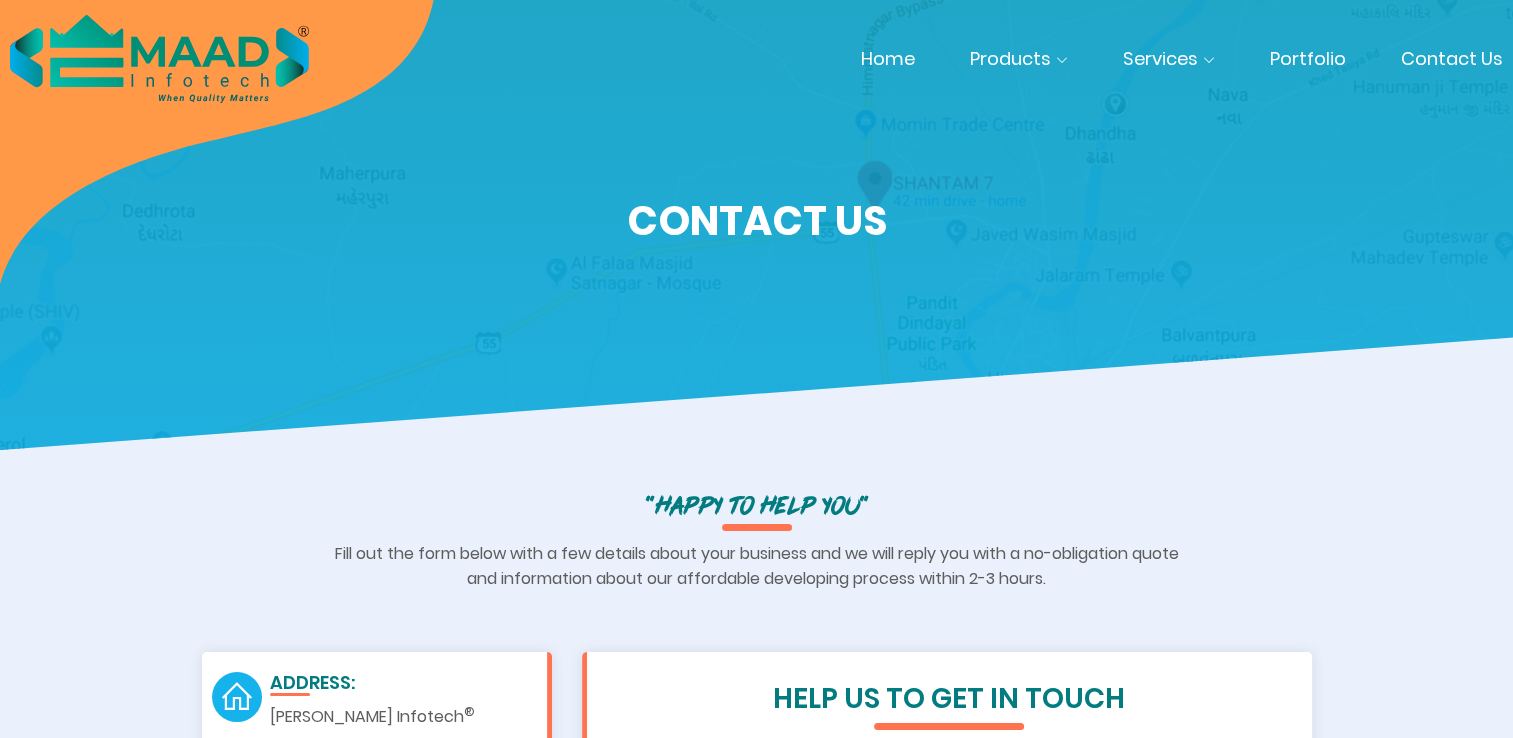 click on "Contact Us" at bounding box center (757, 221) 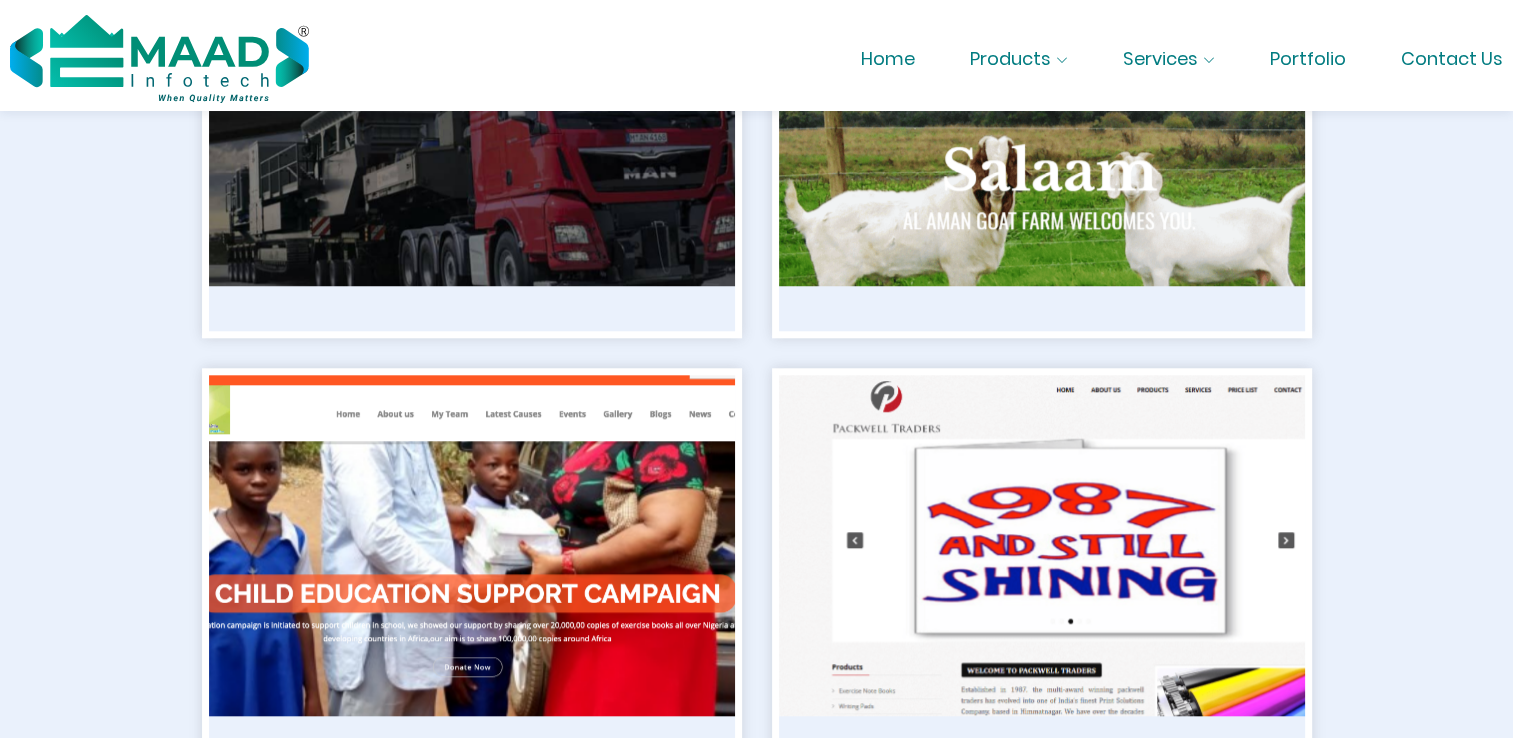 scroll, scrollTop: 1880, scrollLeft: 0, axis: vertical 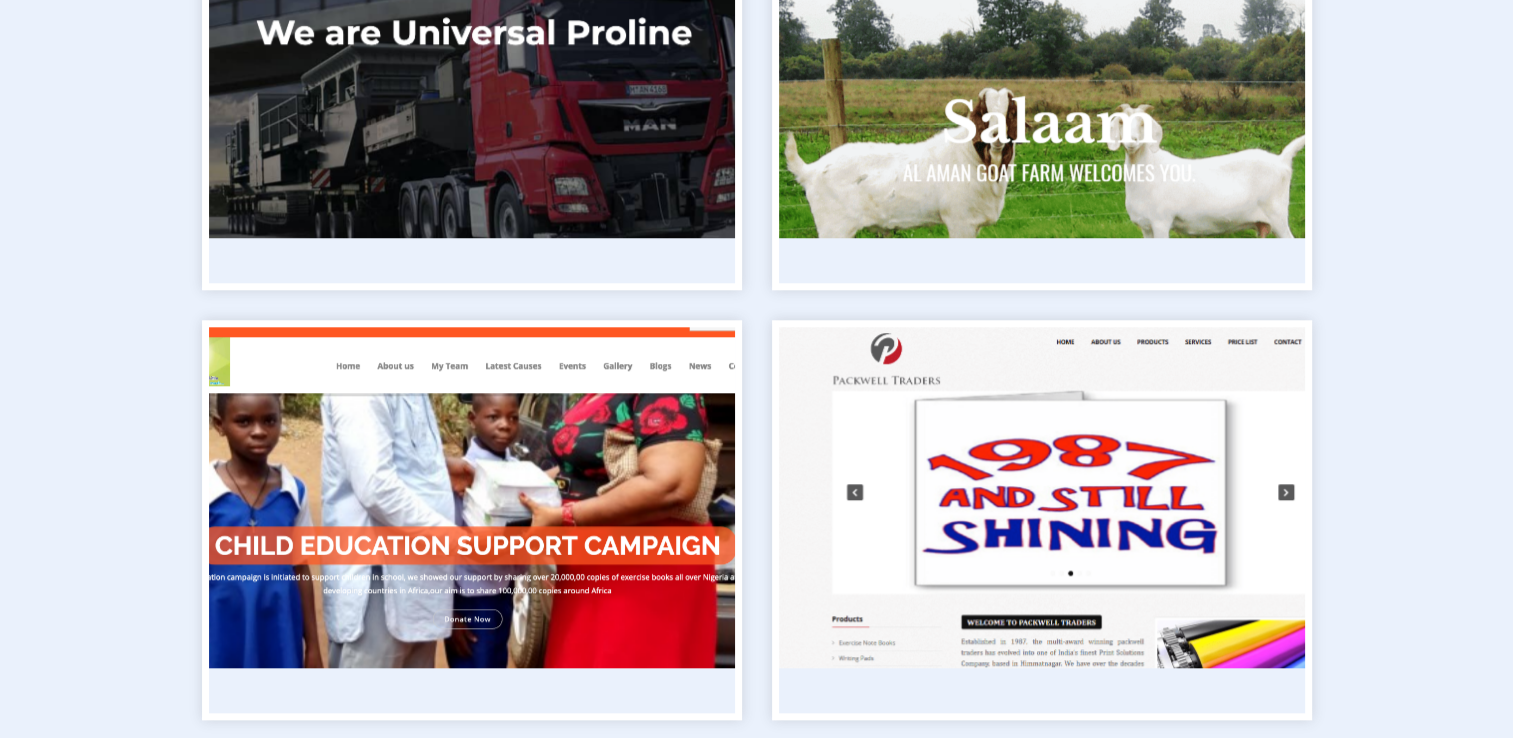 click at bounding box center [471, 497] 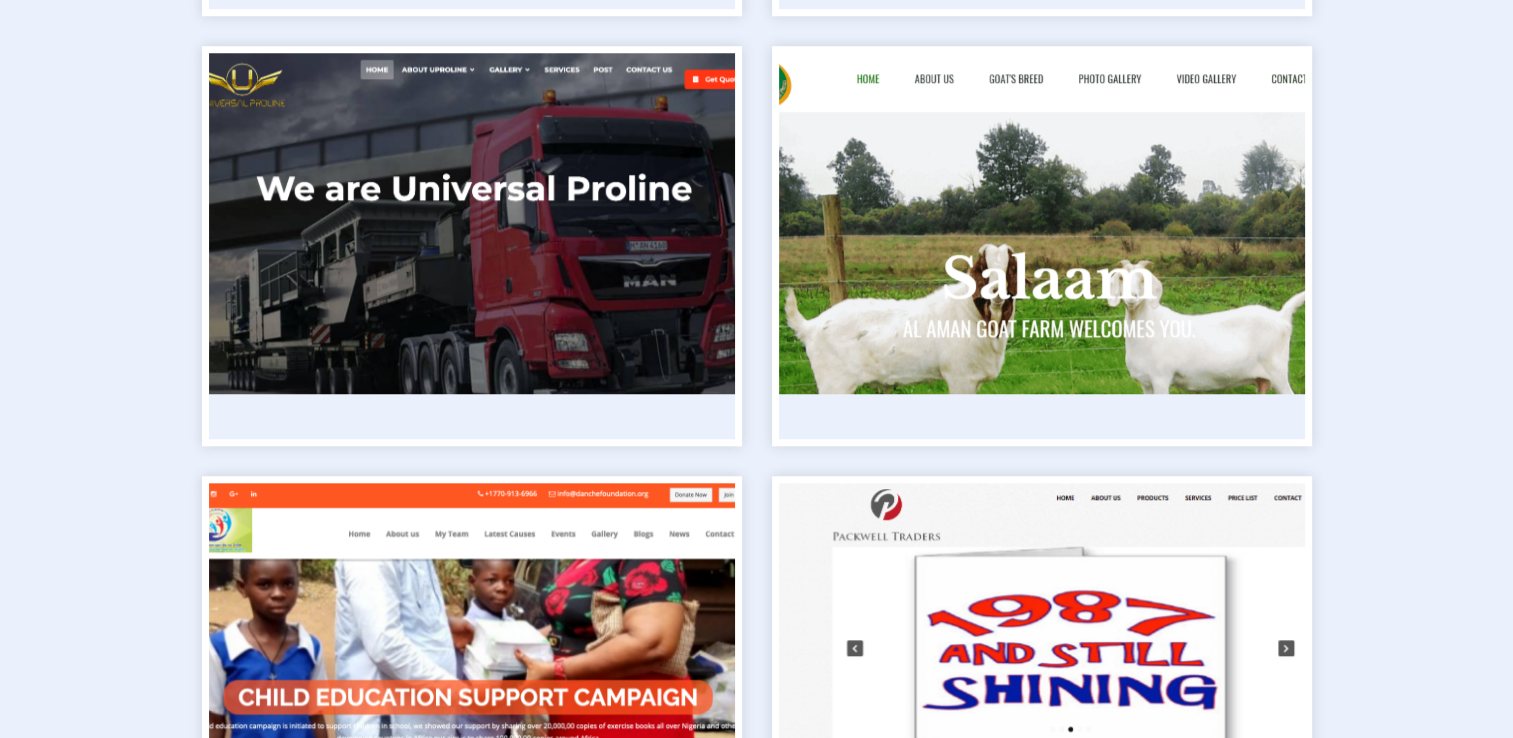 scroll, scrollTop: 1936, scrollLeft: 0, axis: vertical 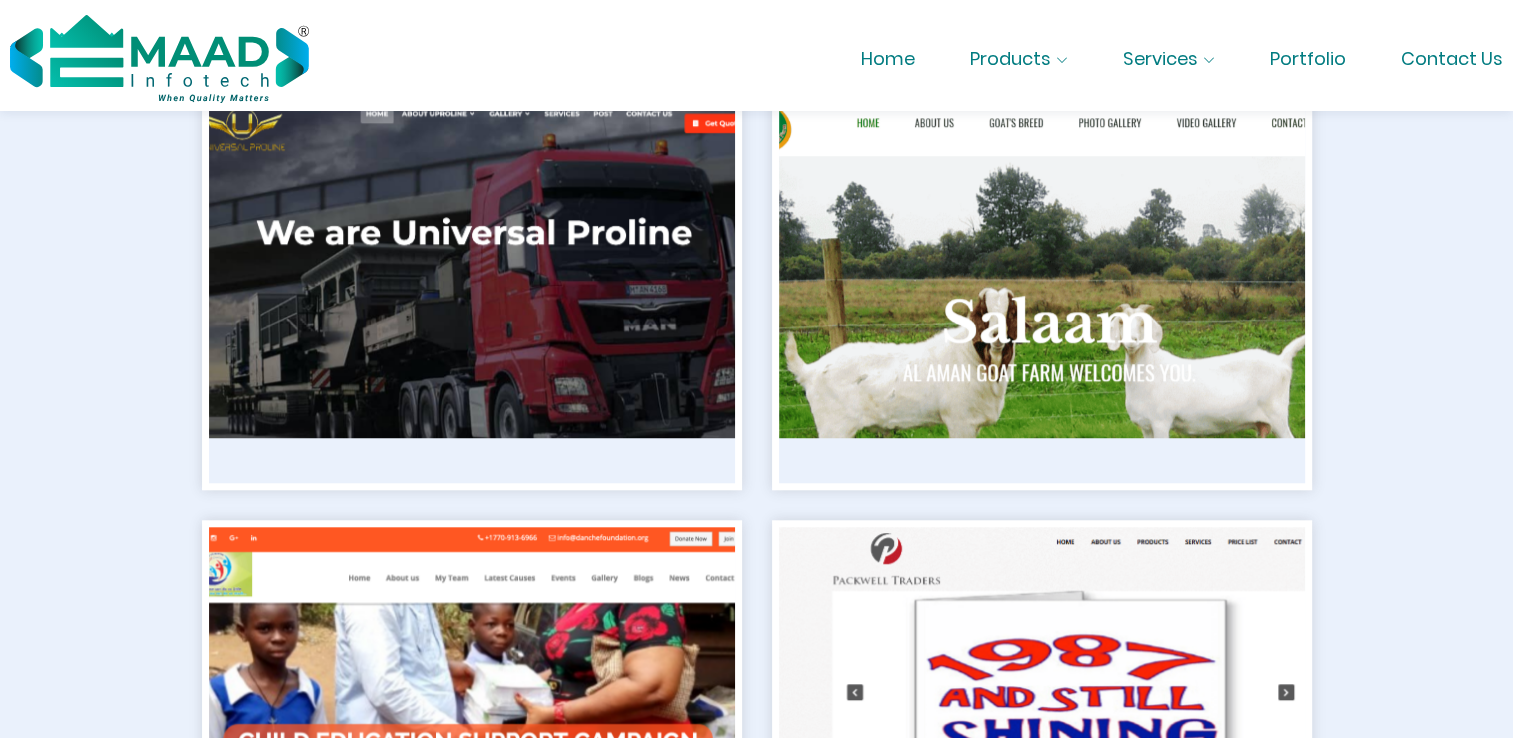 click on "Home
Products
Online Pharmacy Solution
Real Estate Software Solution
E-Commerce Solution
NGO-Charity Website Service
Services" at bounding box center [1154, 66] 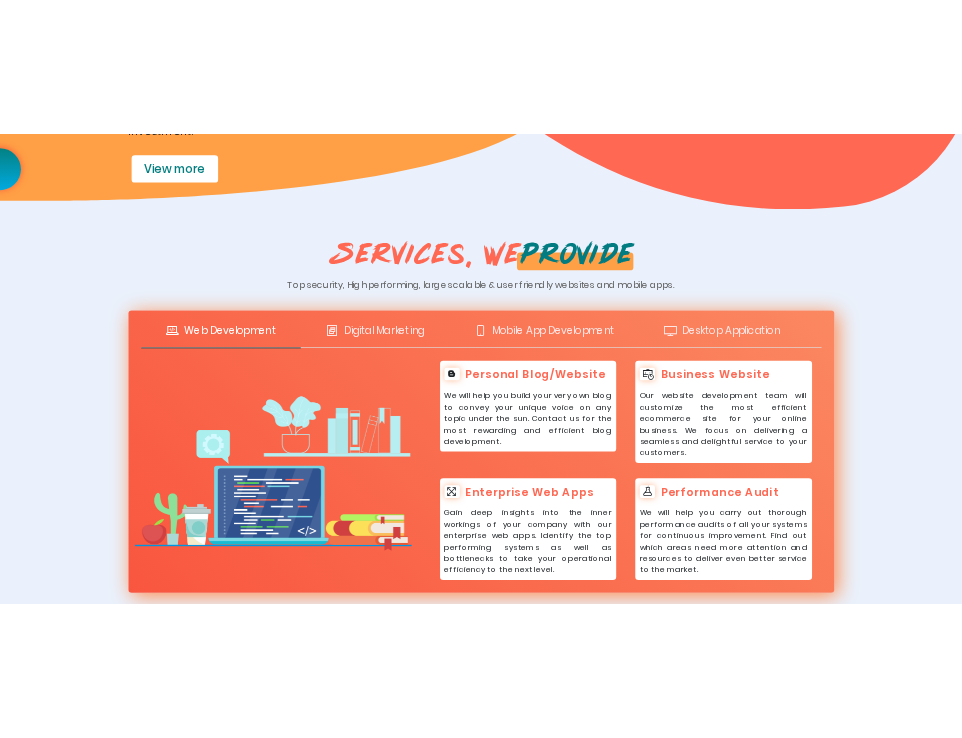 scroll, scrollTop: 700, scrollLeft: 0, axis: vertical 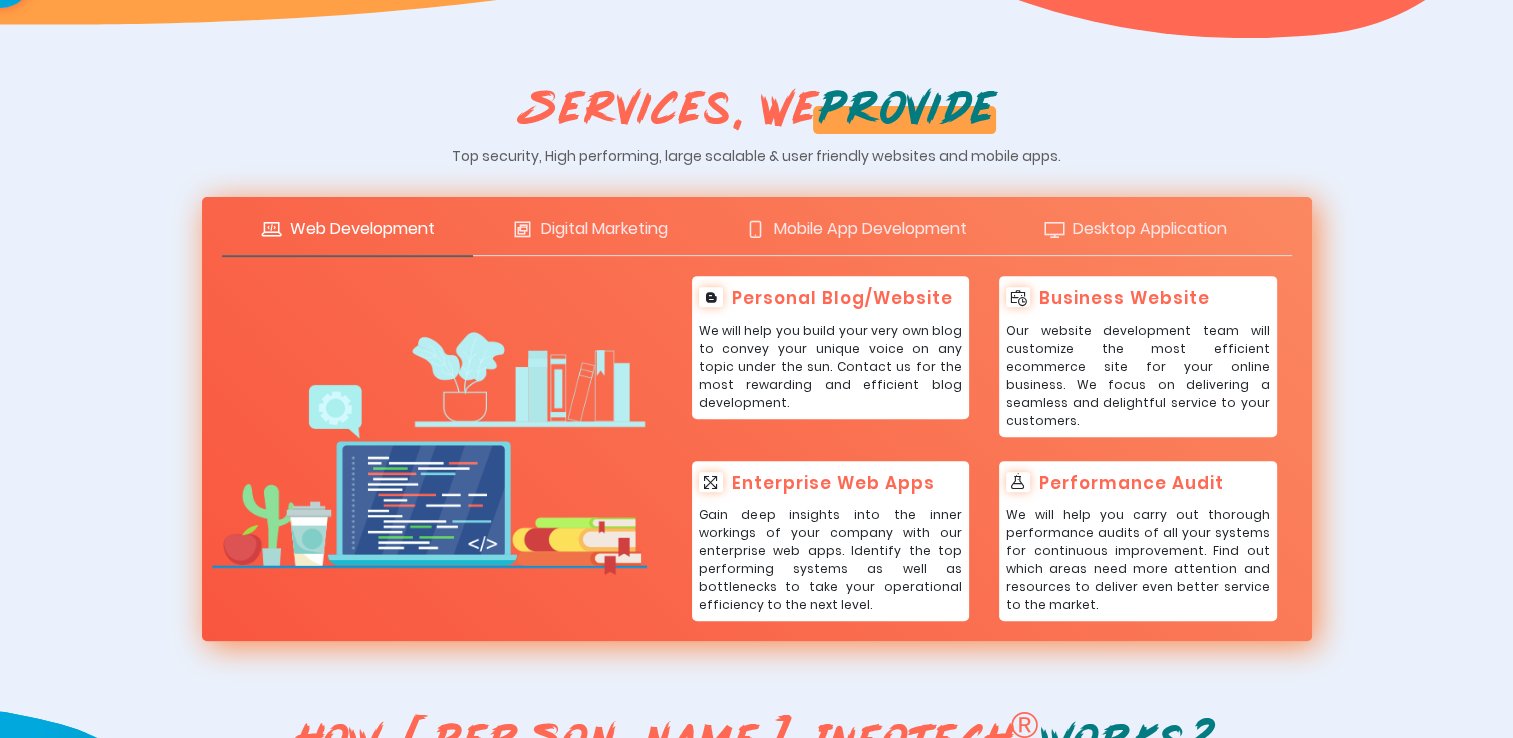 click on "Digital Marketing" at bounding box center (589, 229) 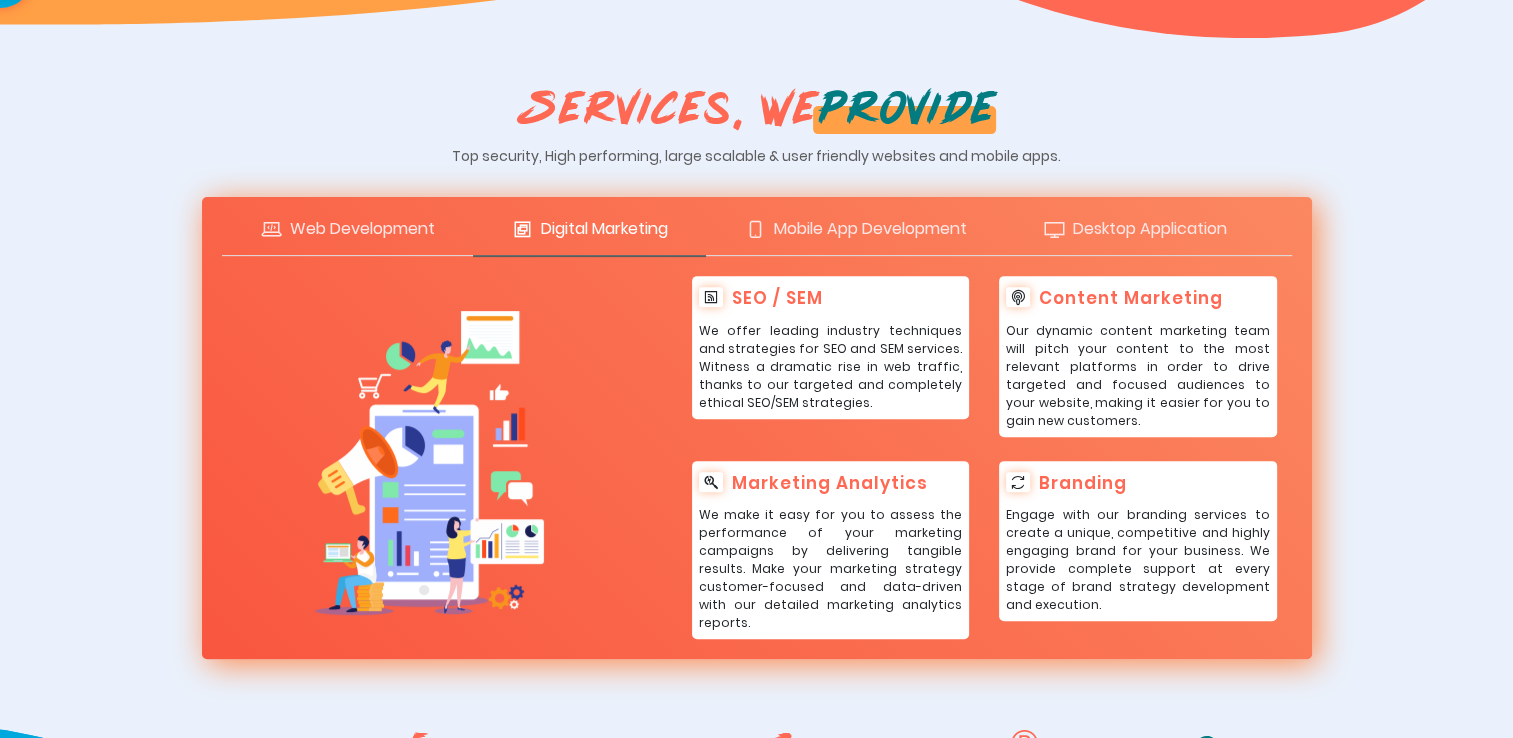 click on "Mobile App Development" at bounding box center [855, 231] 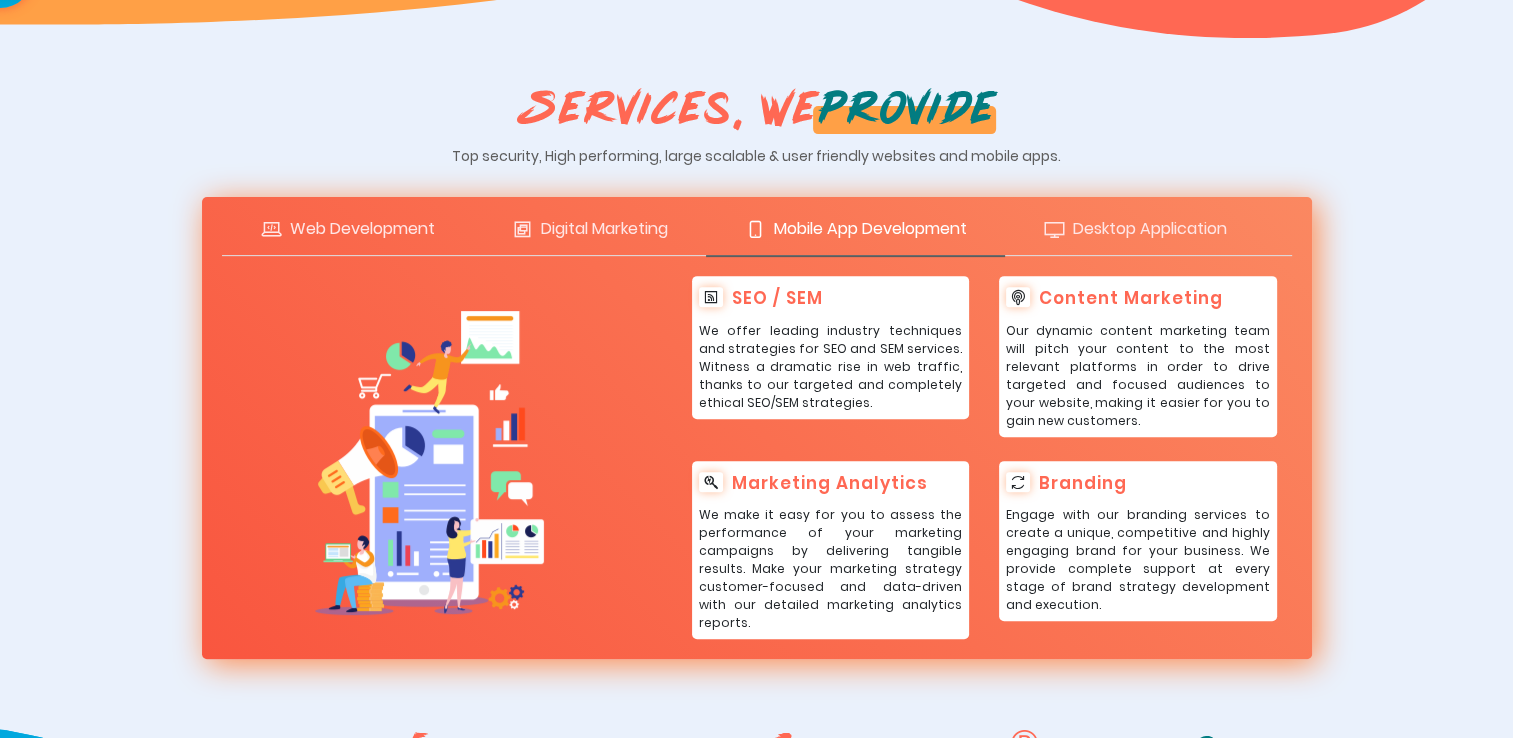 click on "Digital Marketing" at bounding box center [589, 229] 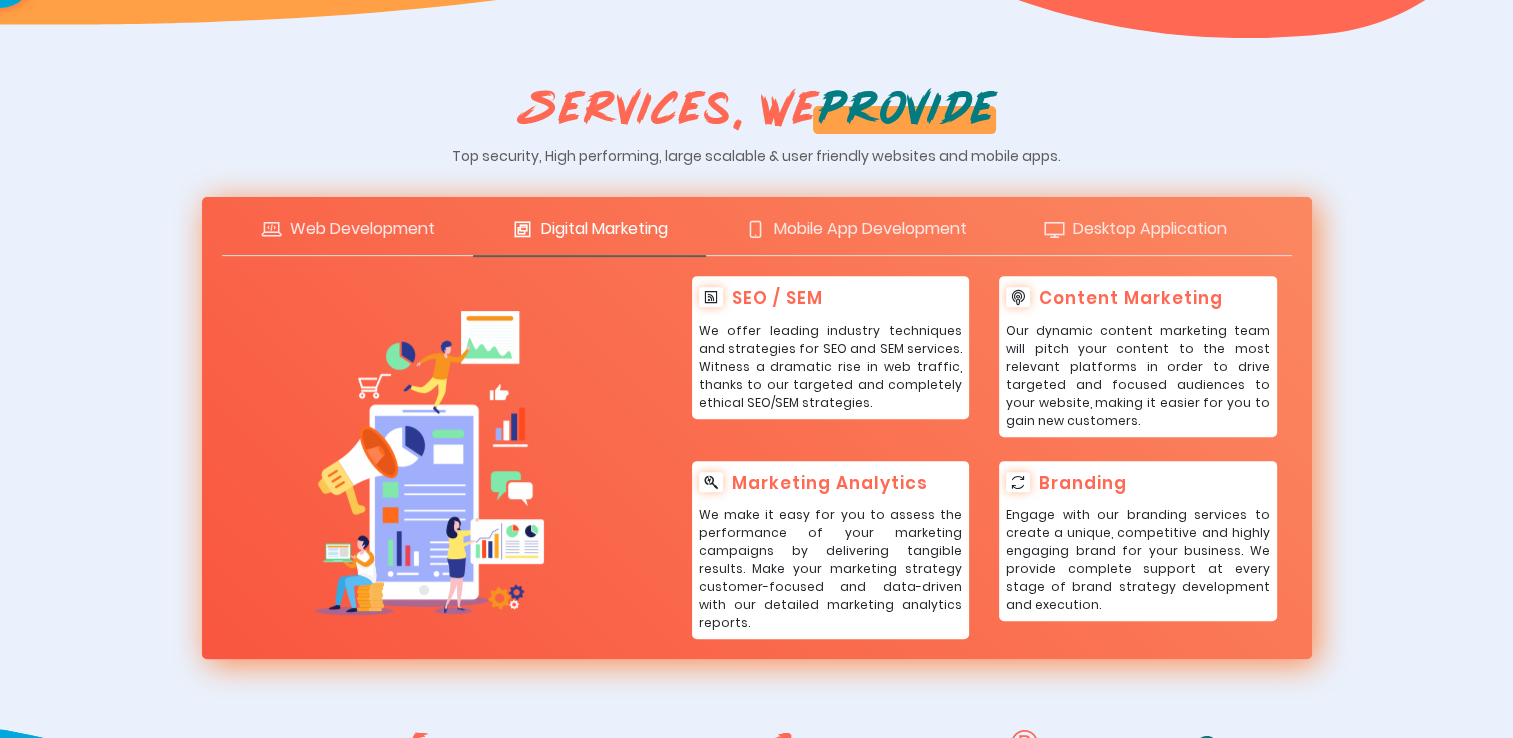 click on "Mobile App Development" at bounding box center [855, 231] 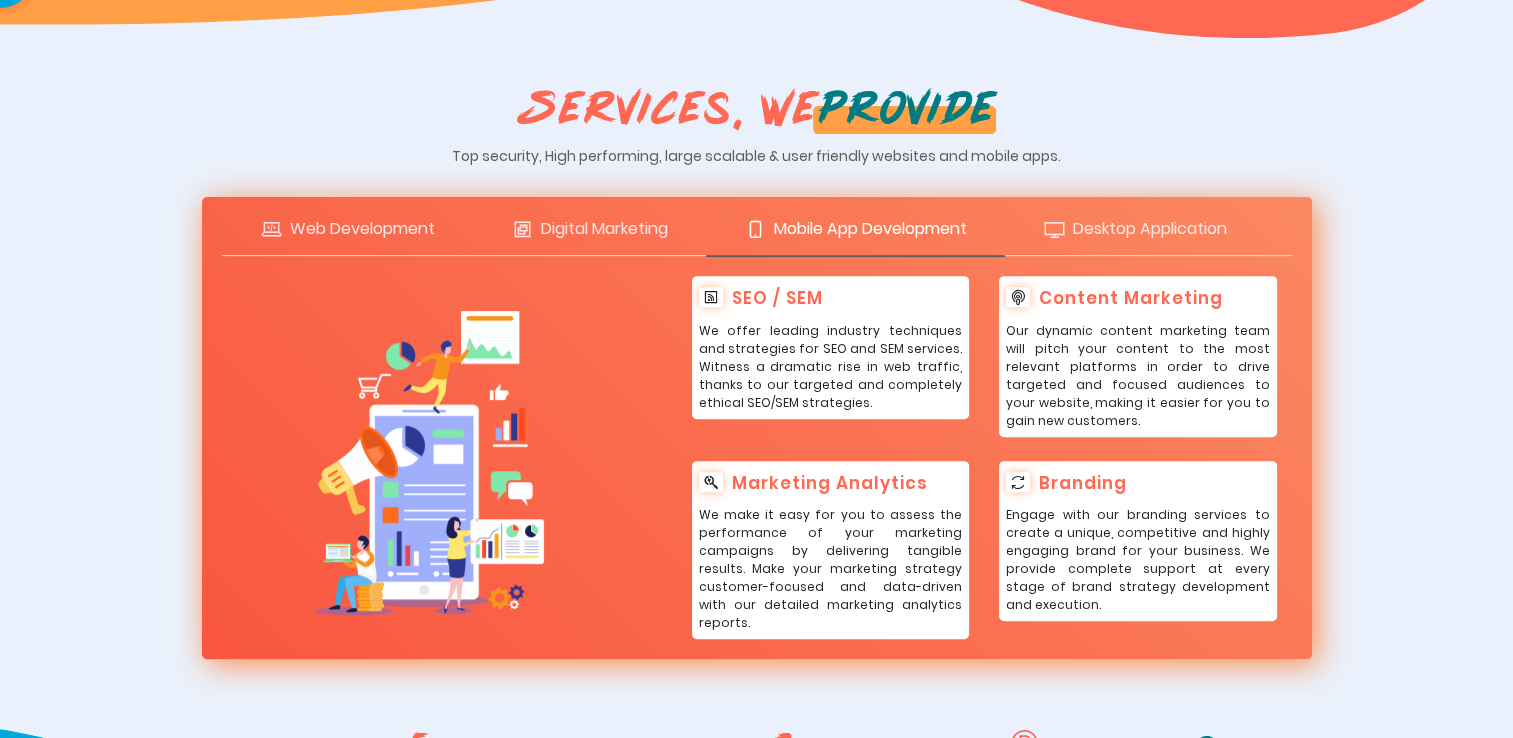 click on "Desktop Application" at bounding box center [1135, 229] 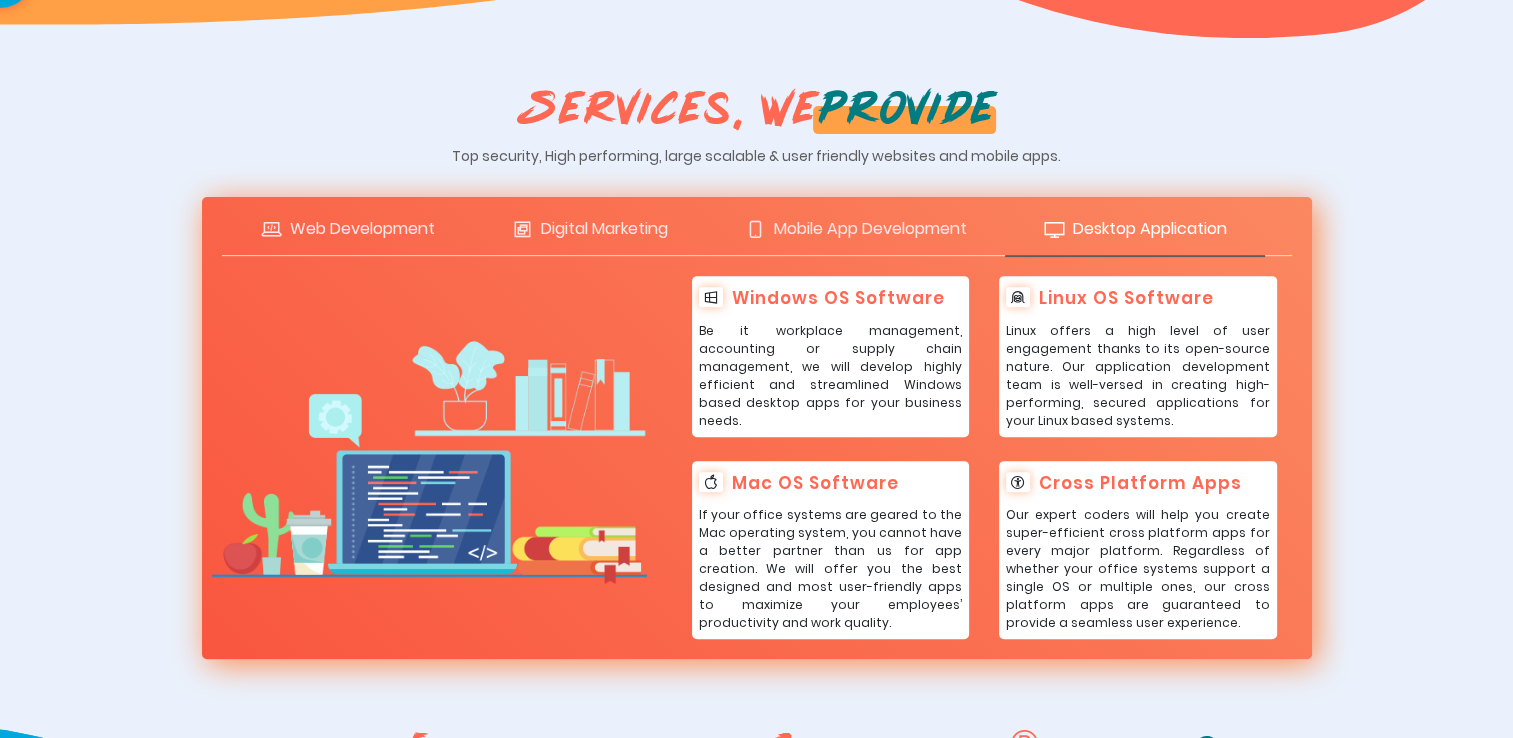 click on "Mobile App Development" at bounding box center (855, 231) 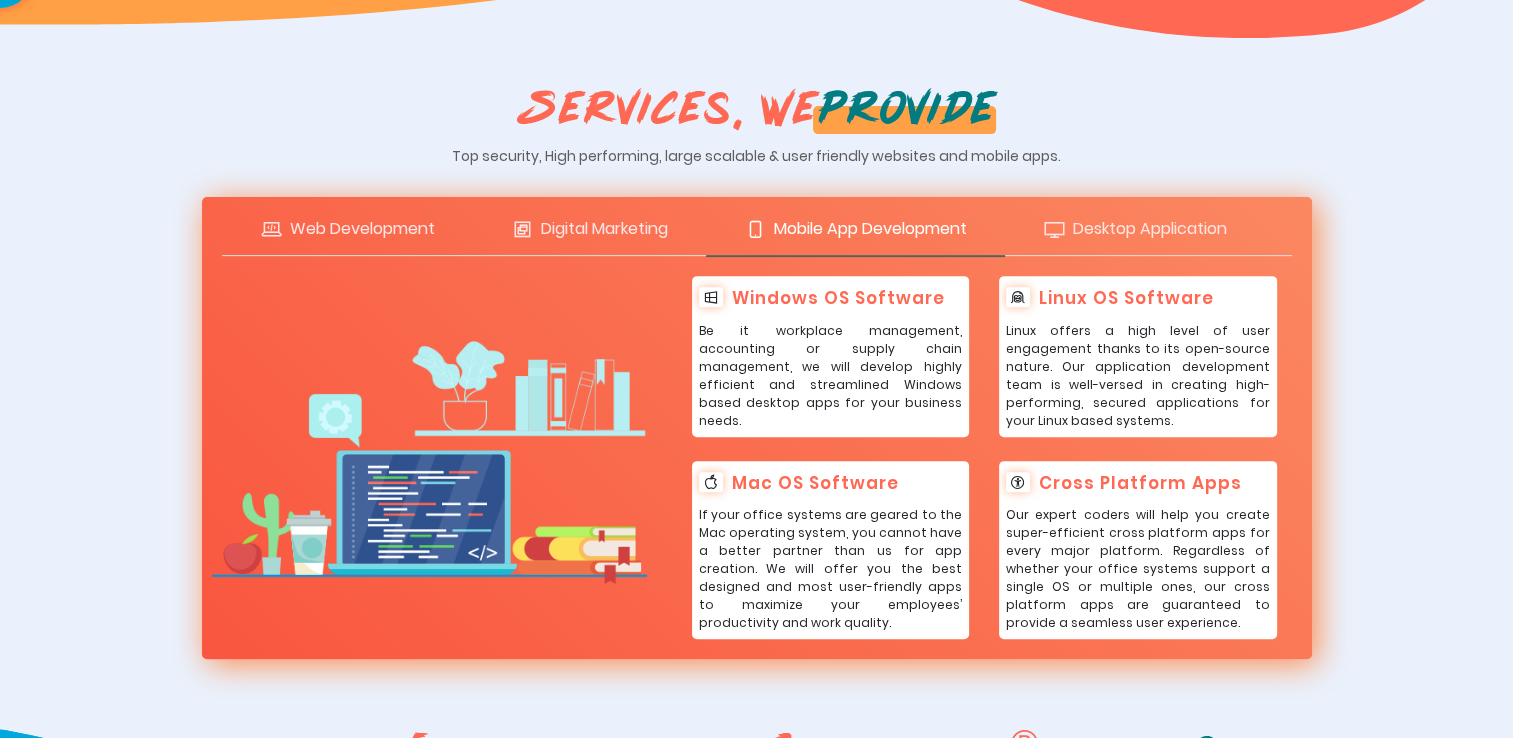 click on "Desktop Application" at bounding box center [1135, 229] 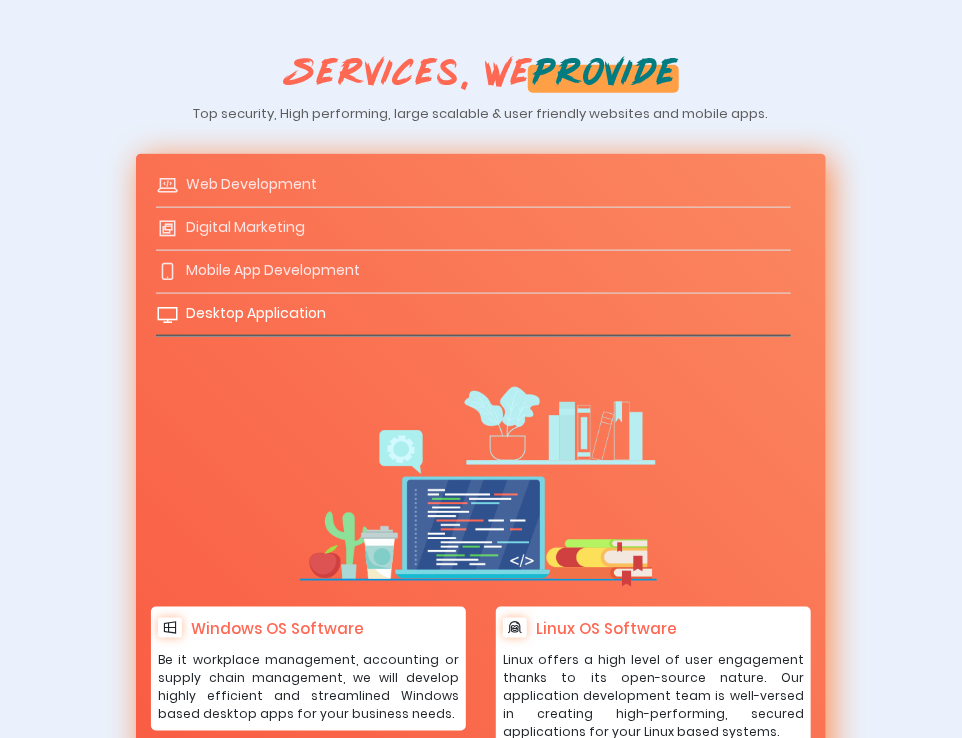 scroll, scrollTop: 770, scrollLeft: 0, axis: vertical 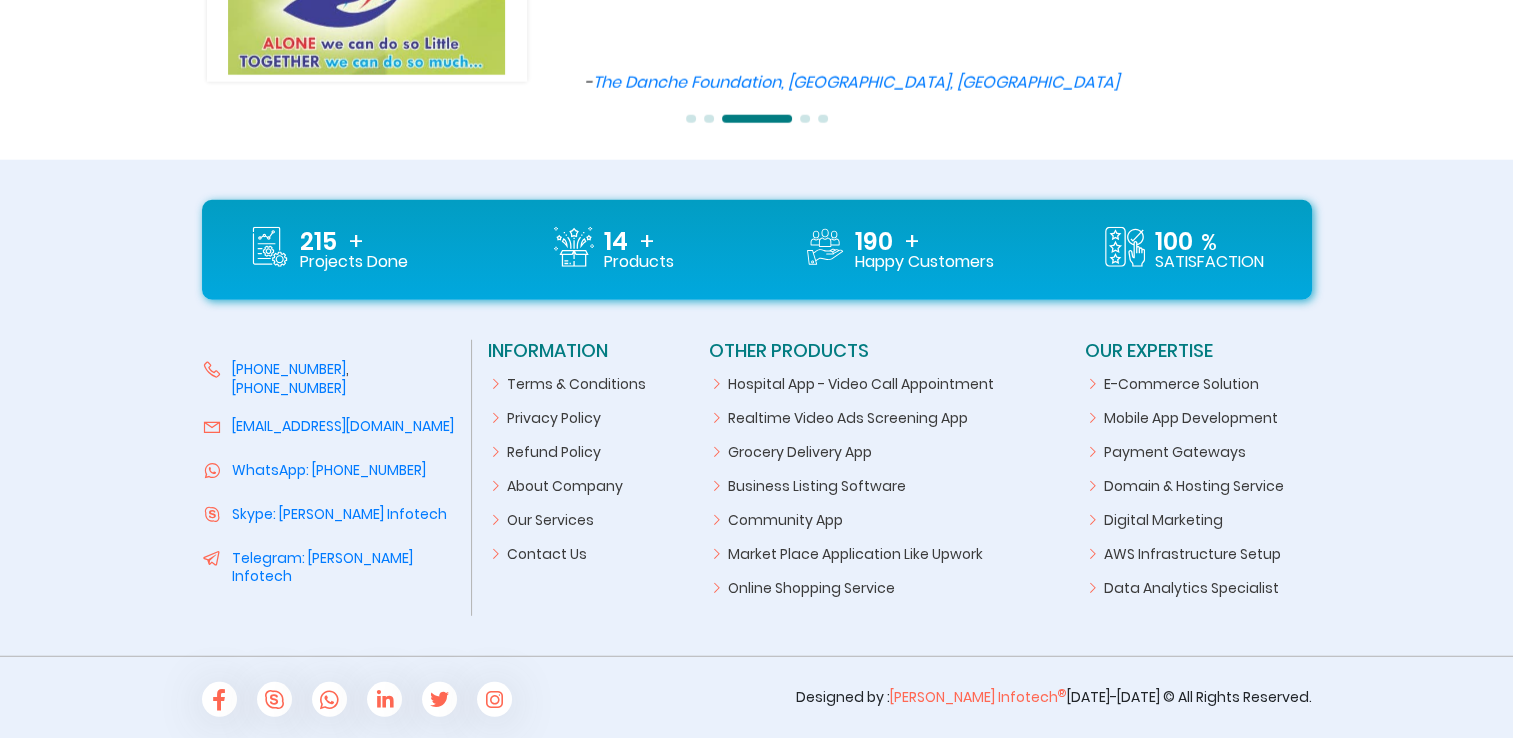click 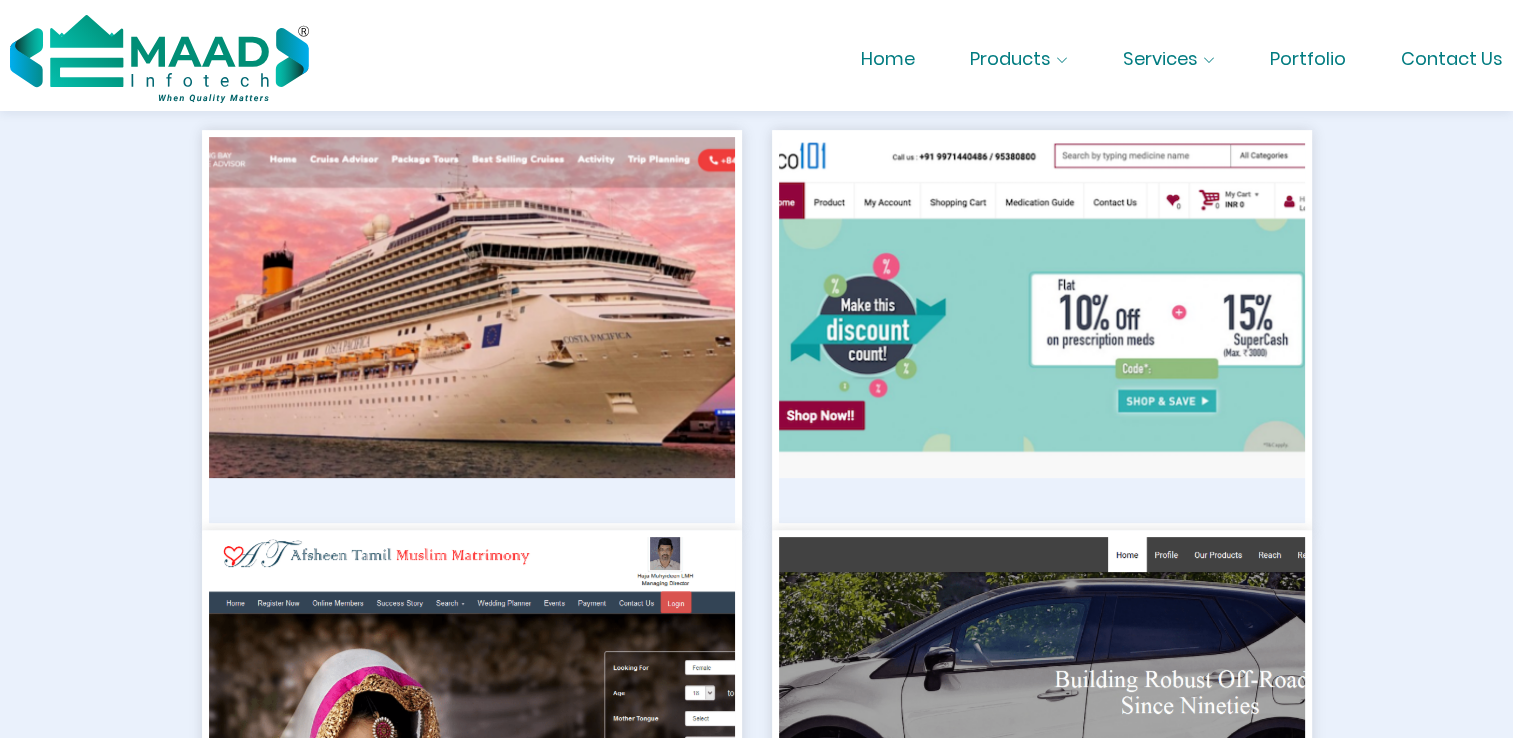 scroll, scrollTop: 0, scrollLeft: 0, axis: both 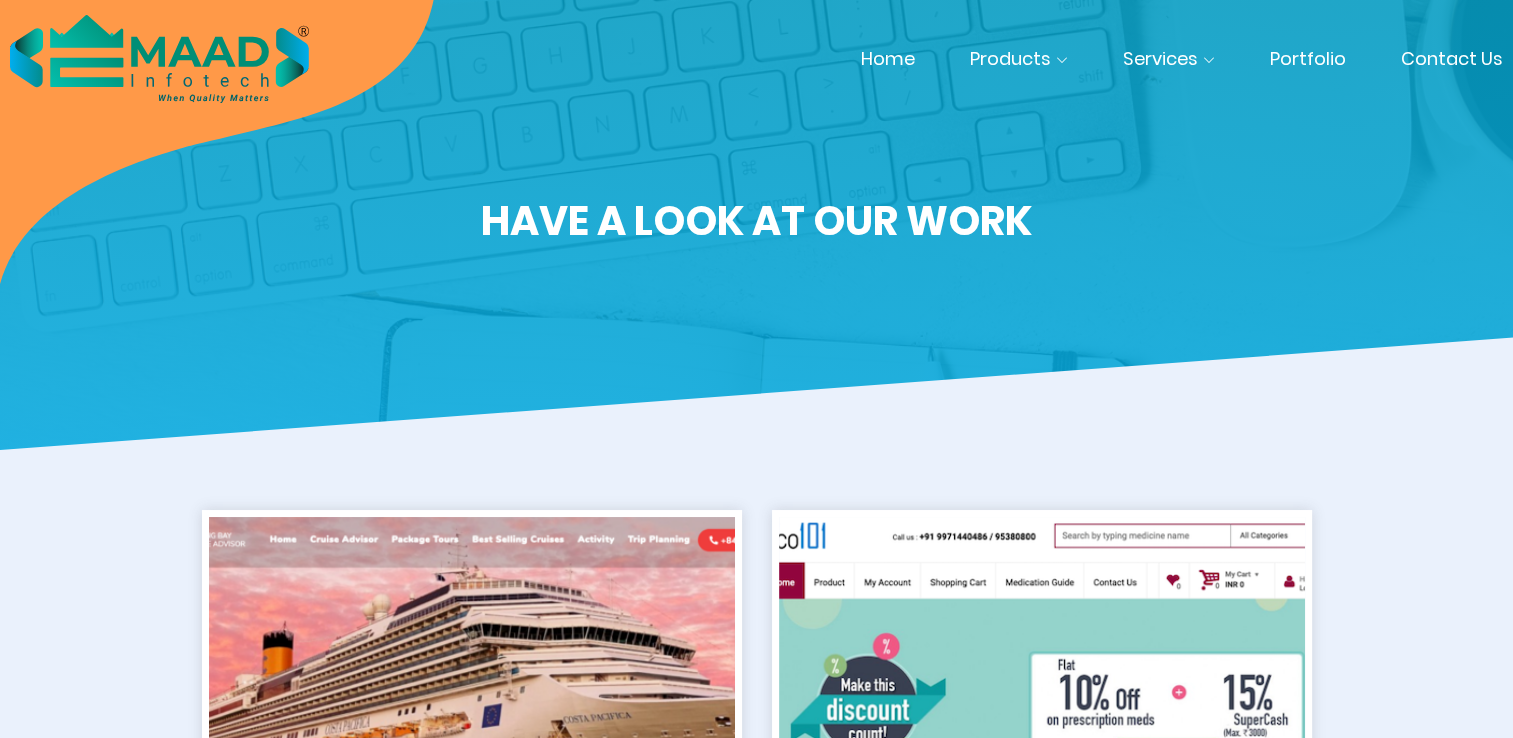 click 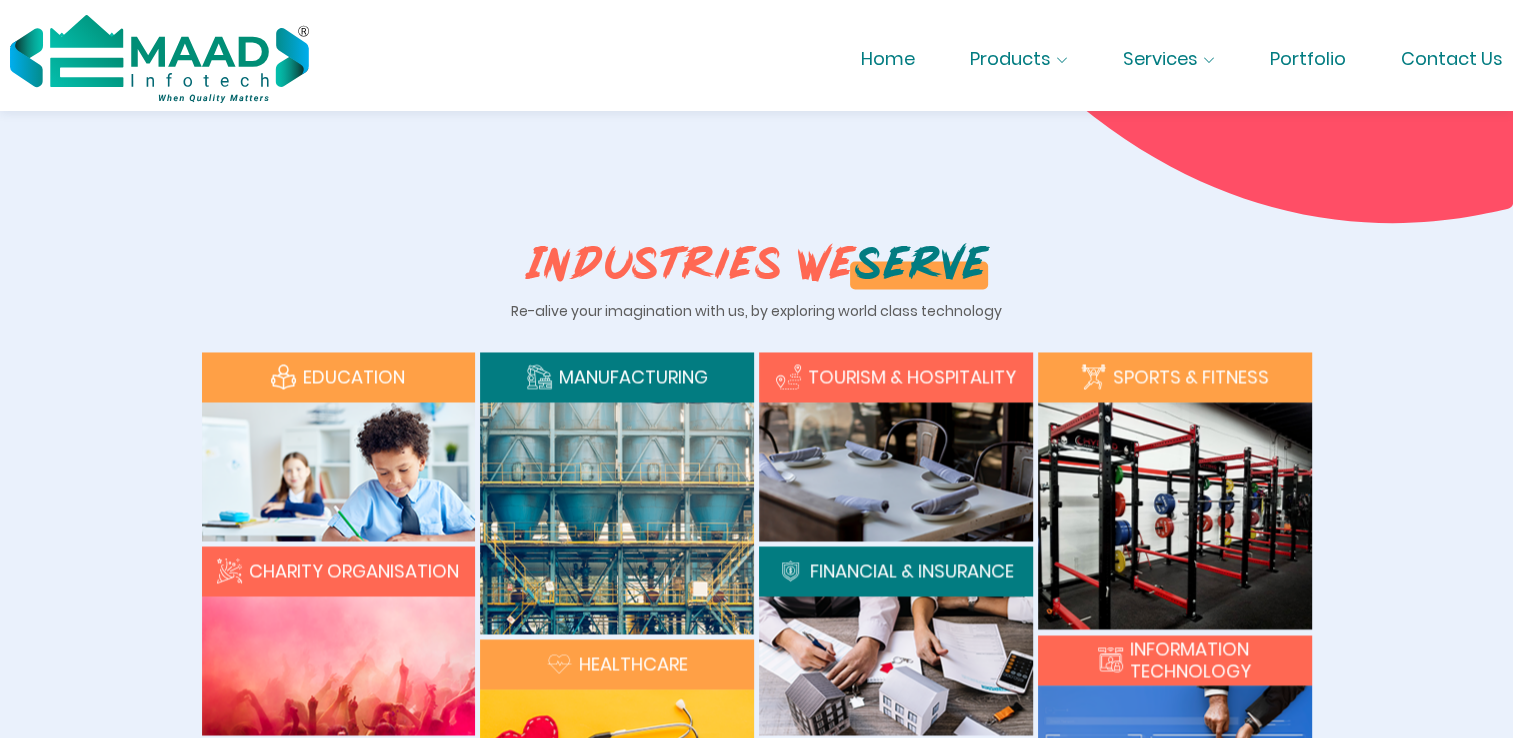 scroll, scrollTop: 2580, scrollLeft: 0, axis: vertical 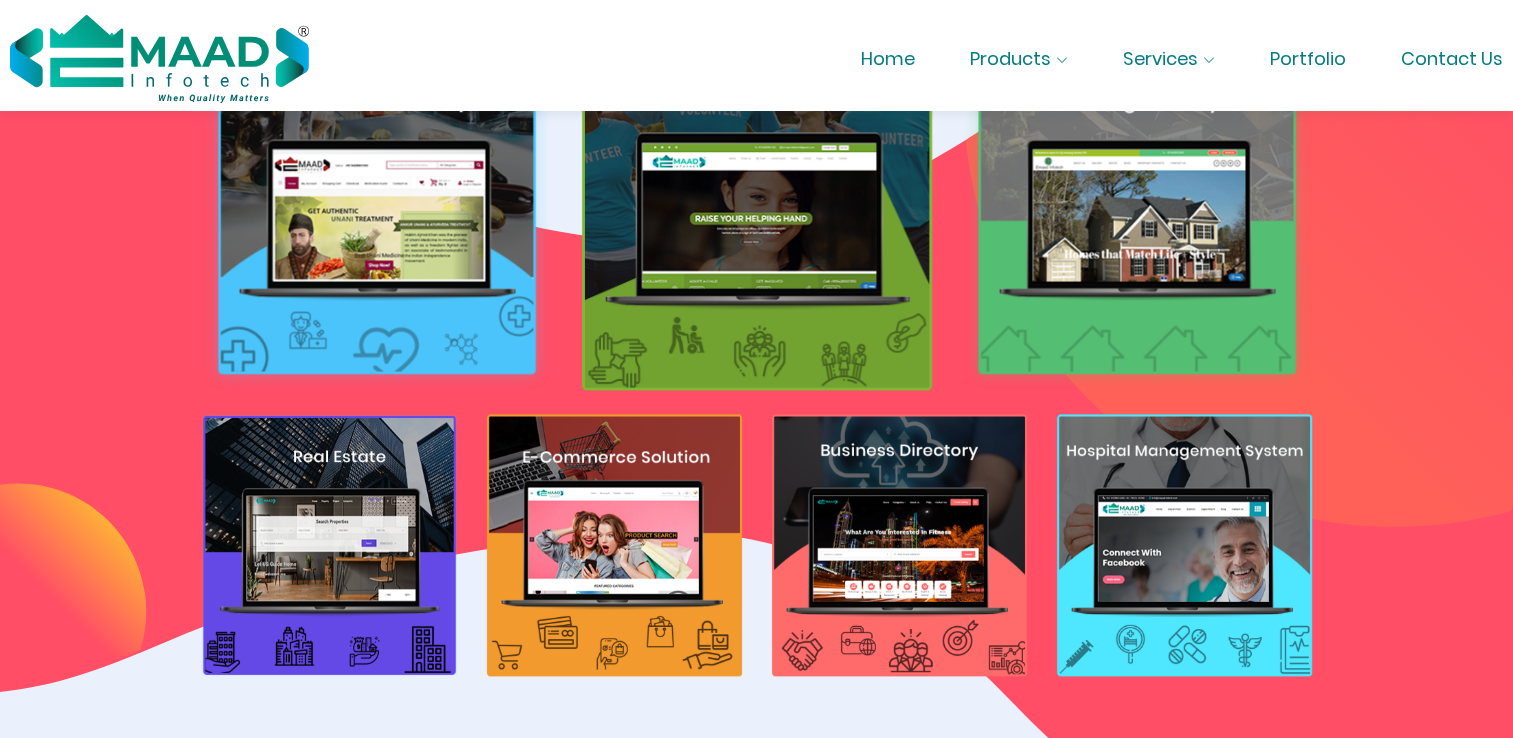 click on "Home
Products
Online Pharmacy Solution
Real Estate Software Solution
E-Commerce Solution
NGO-Charity Website Service
Services" at bounding box center [1154, 66] 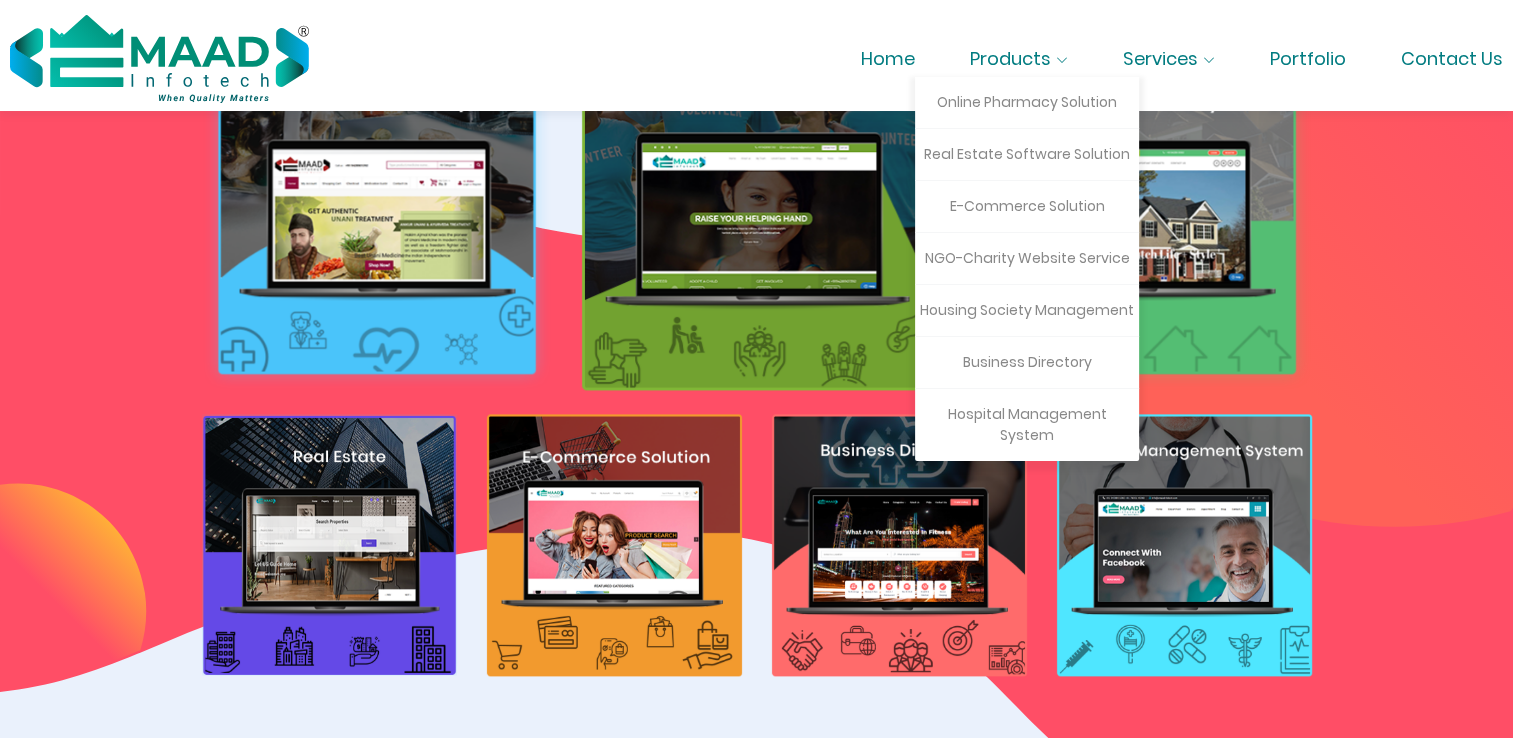 click on "Products" at bounding box center (1019, 58) 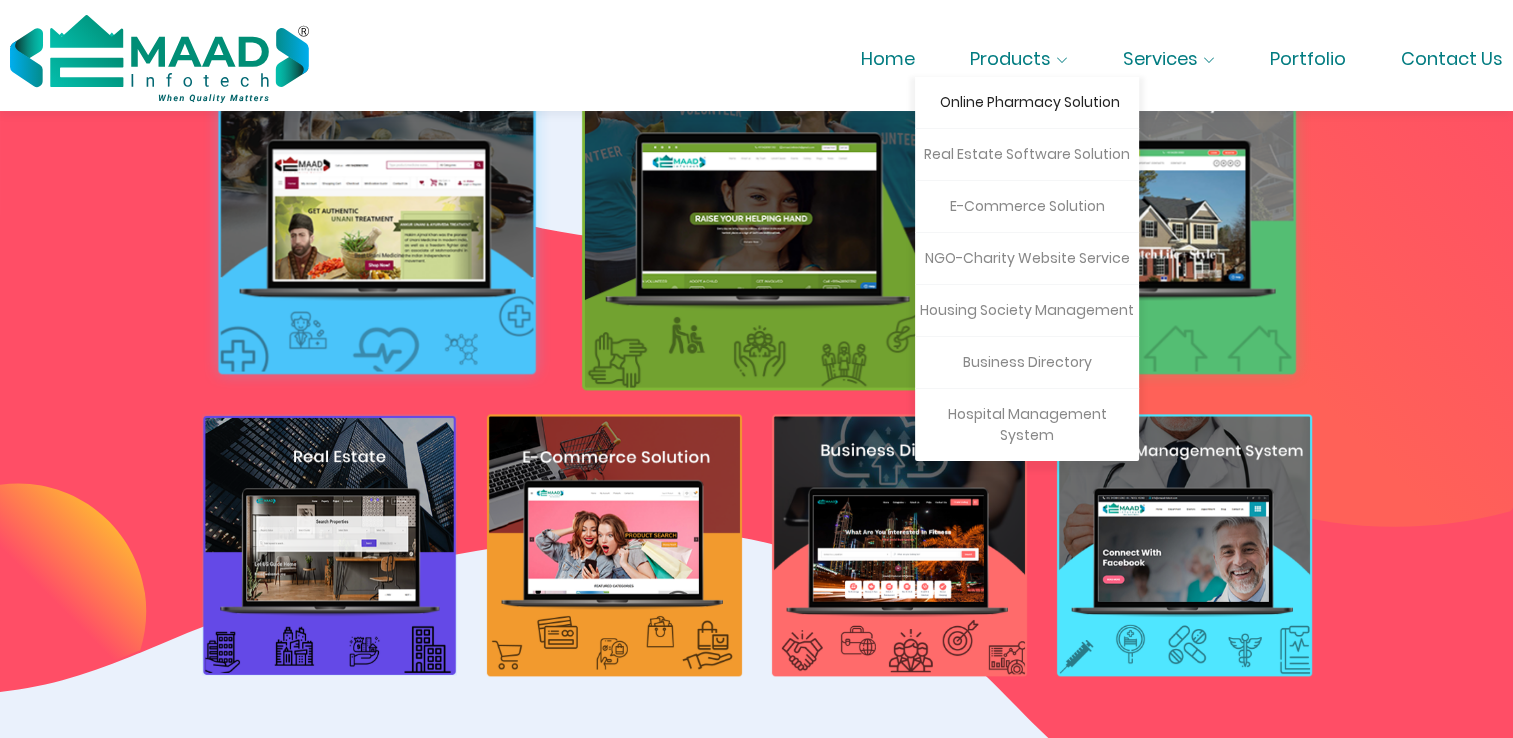 click on "Online Pharmacy Solution" at bounding box center [1029, 102] 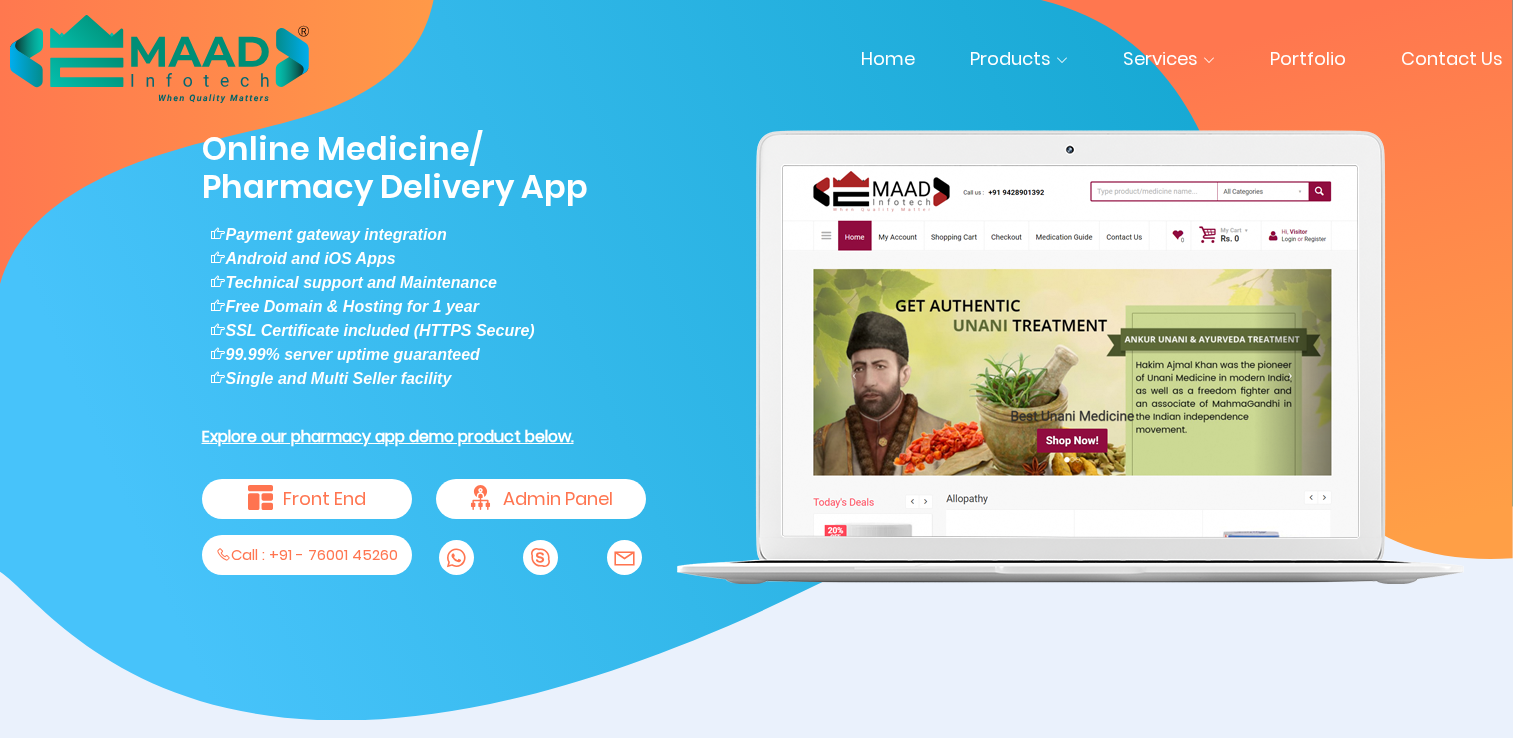 scroll, scrollTop: 0, scrollLeft: 0, axis: both 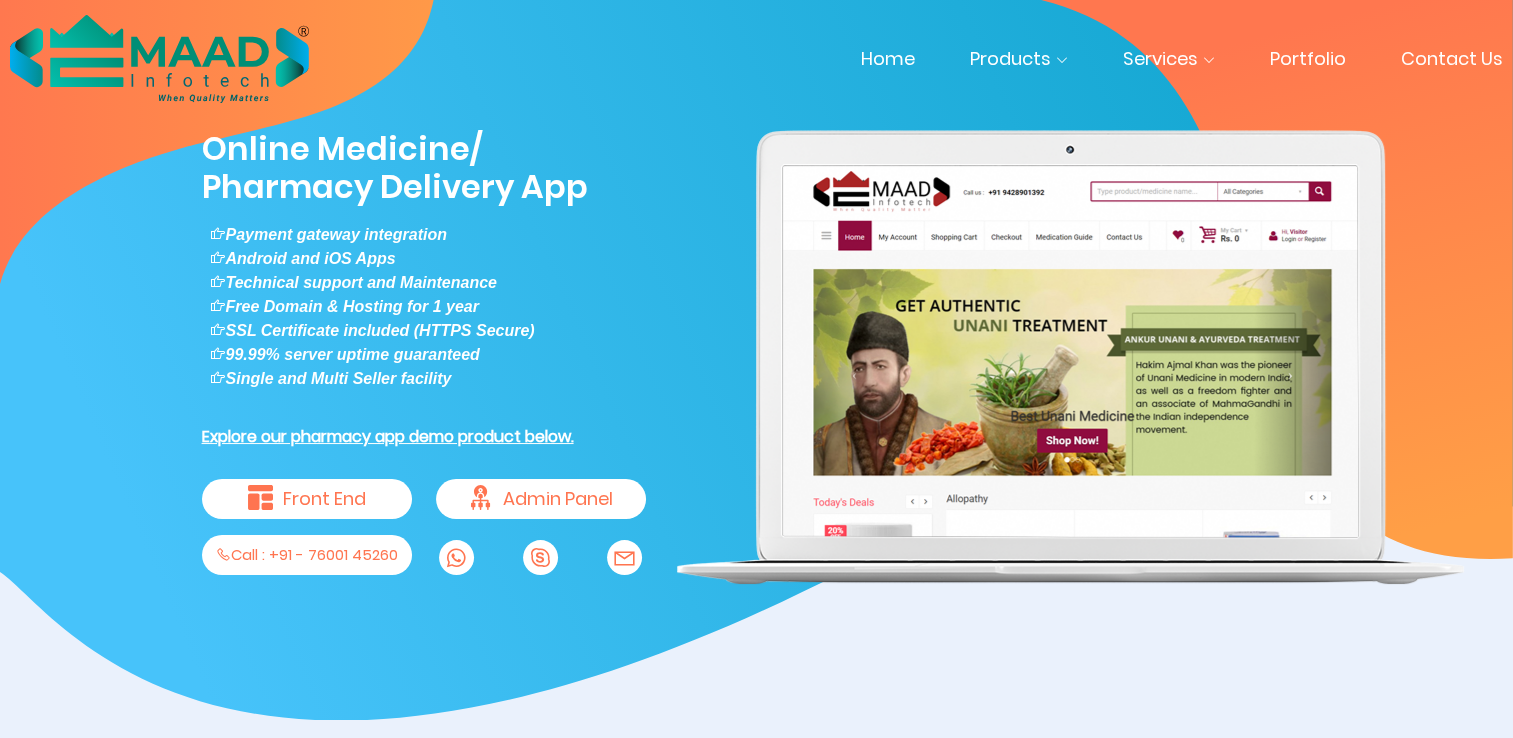 click on "Front End" at bounding box center [307, 499] 